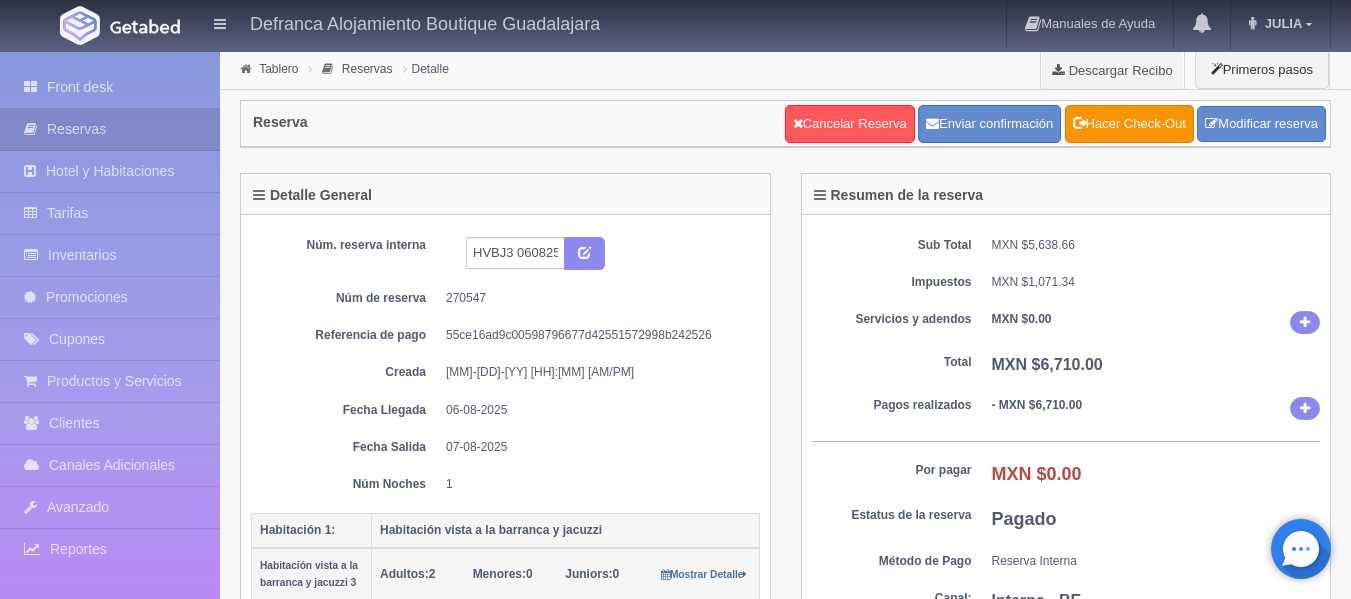 scroll, scrollTop: 0, scrollLeft: 0, axis: both 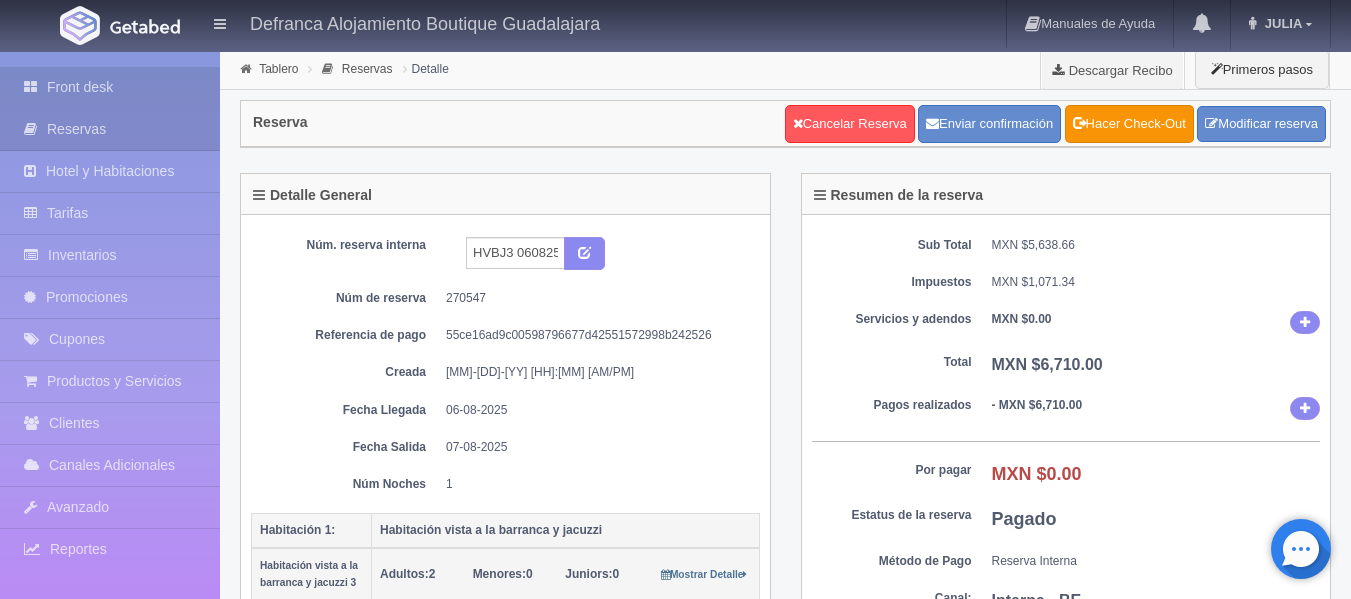 click on "Front desk" at bounding box center [110, 87] 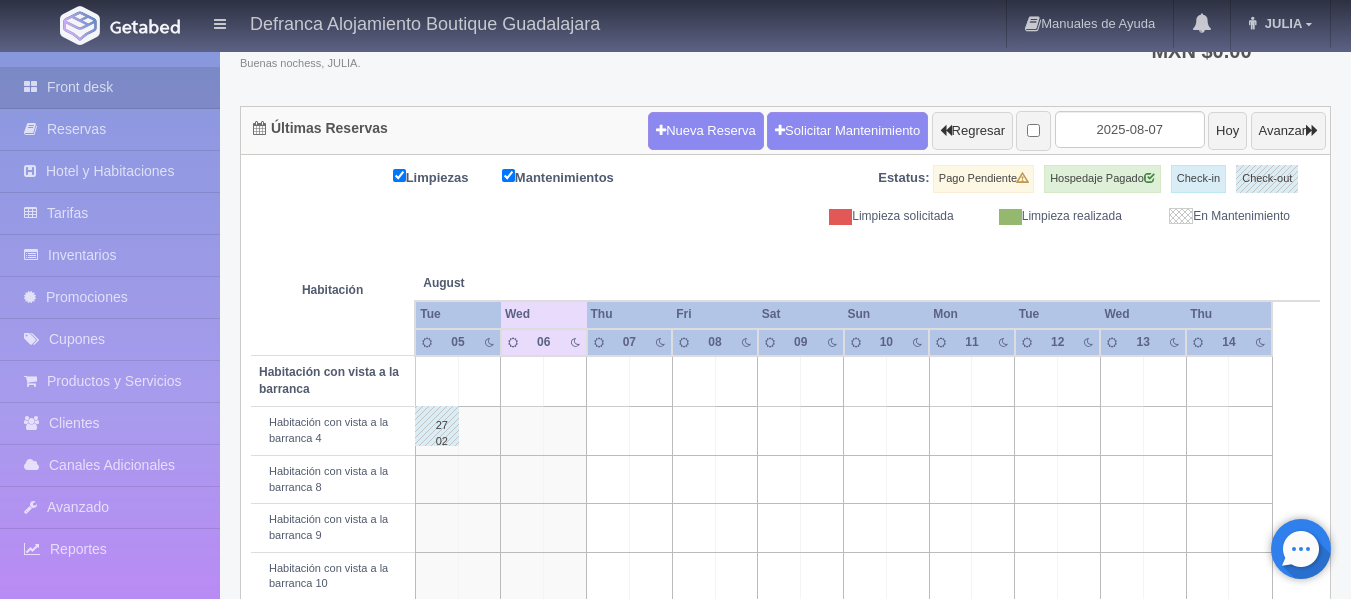 scroll, scrollTop: 0, scrollLeft: 0, axis: both 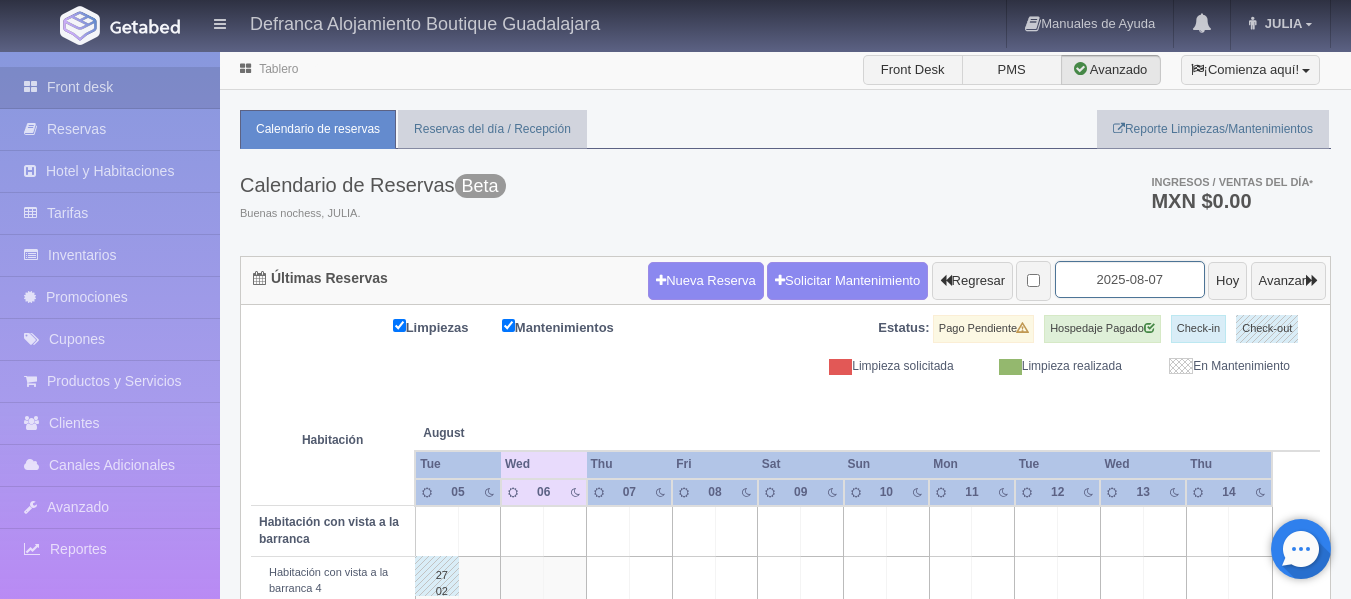 click on "2025-08-07" at bounding box center [1130, 279] 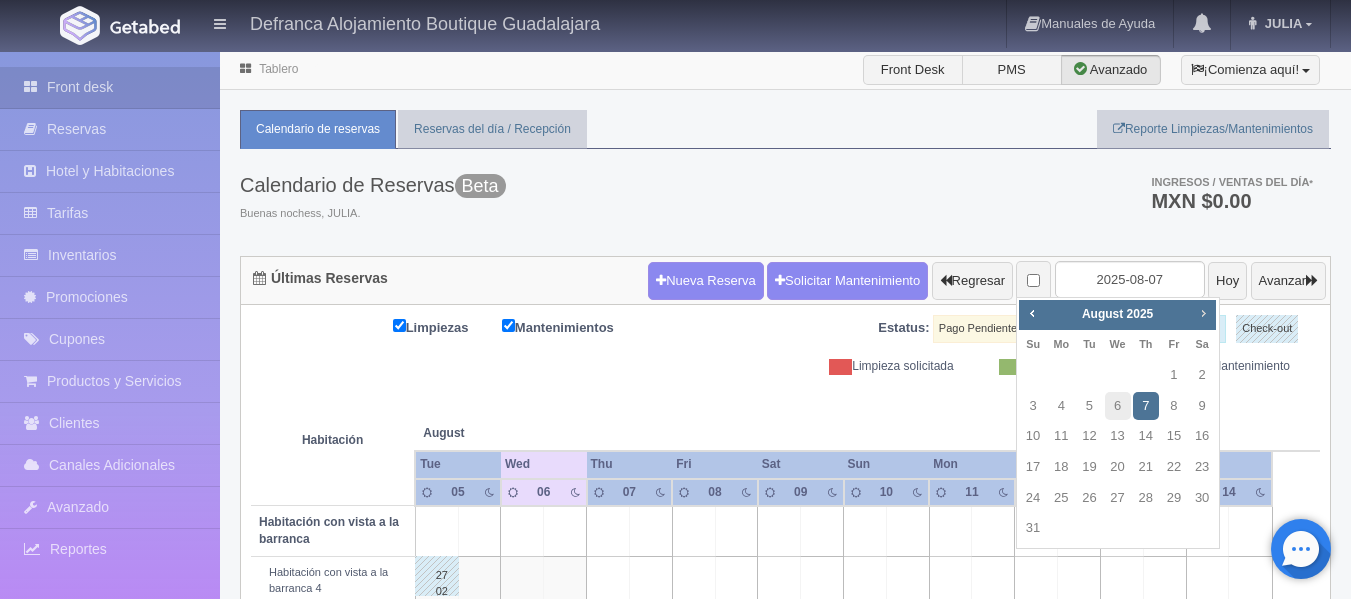 click on "Next" at bounding box center [1203, 313] 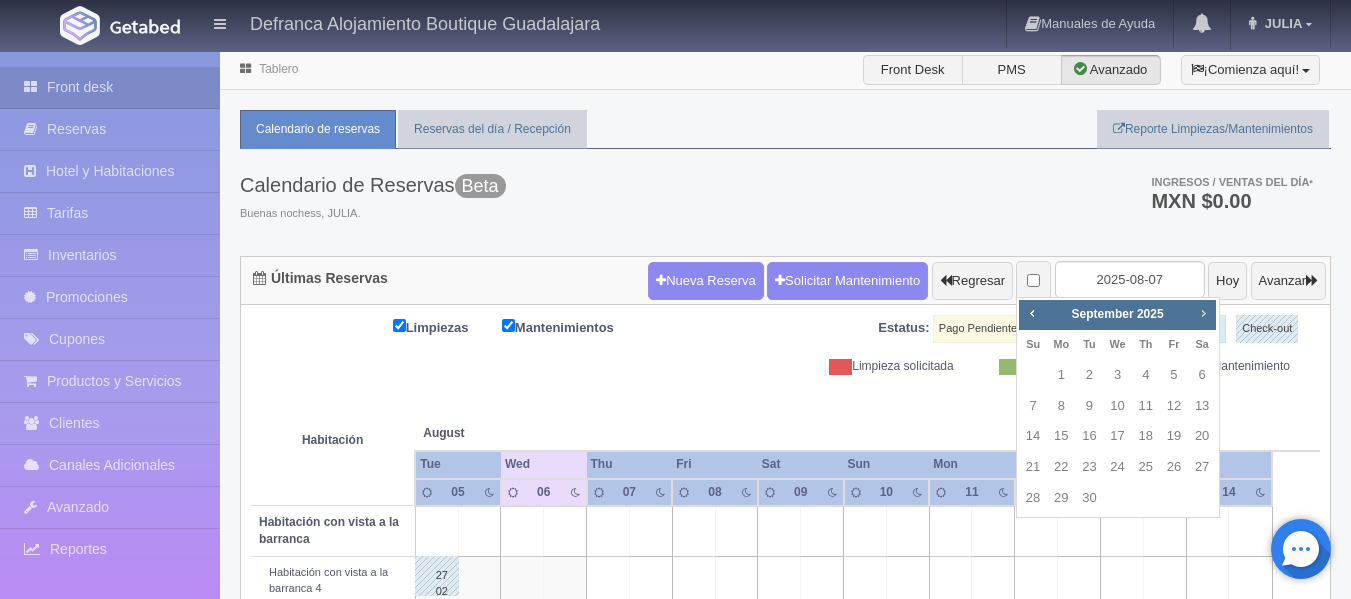 click on "Next" at bounding box center [1203, 313] 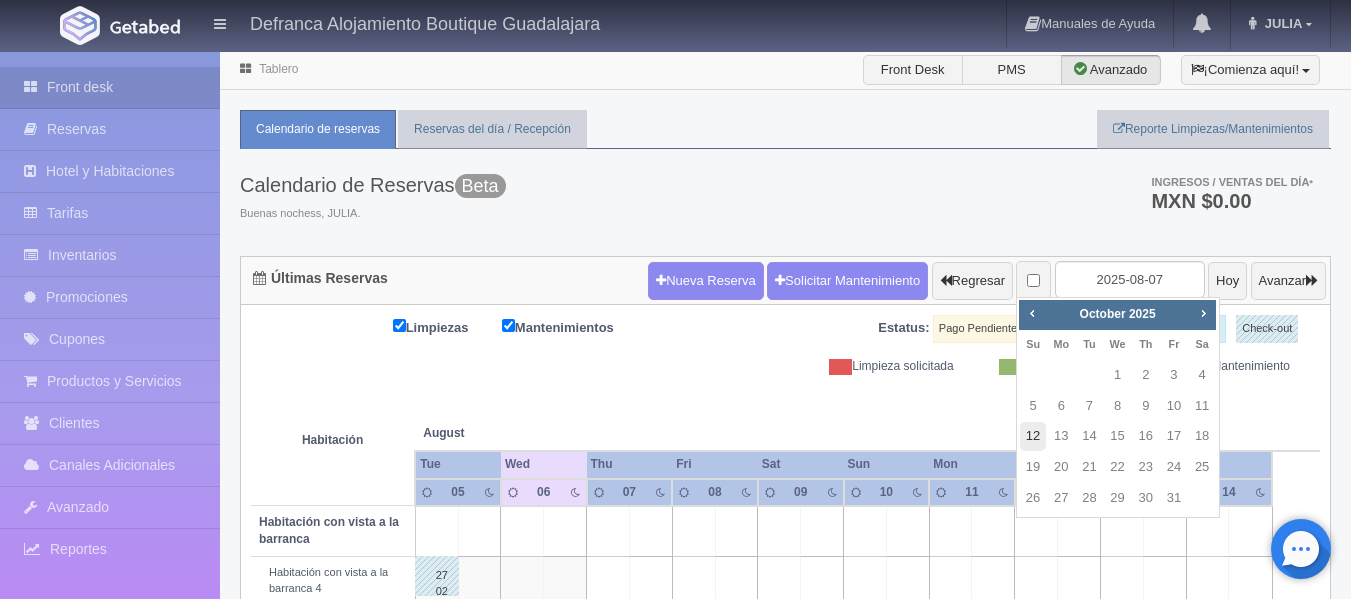 click on "12" at bounding box center (1033, 436) 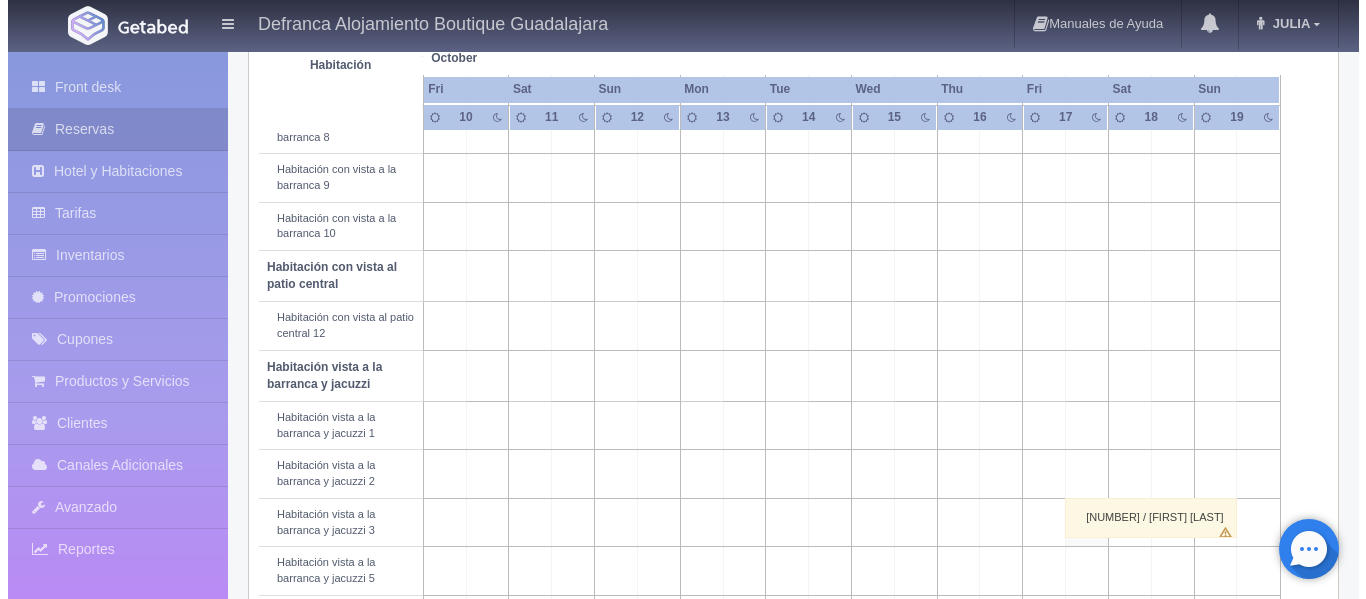 scroll, scrollTop: 600, scrollLeft: 0, axis: vertical 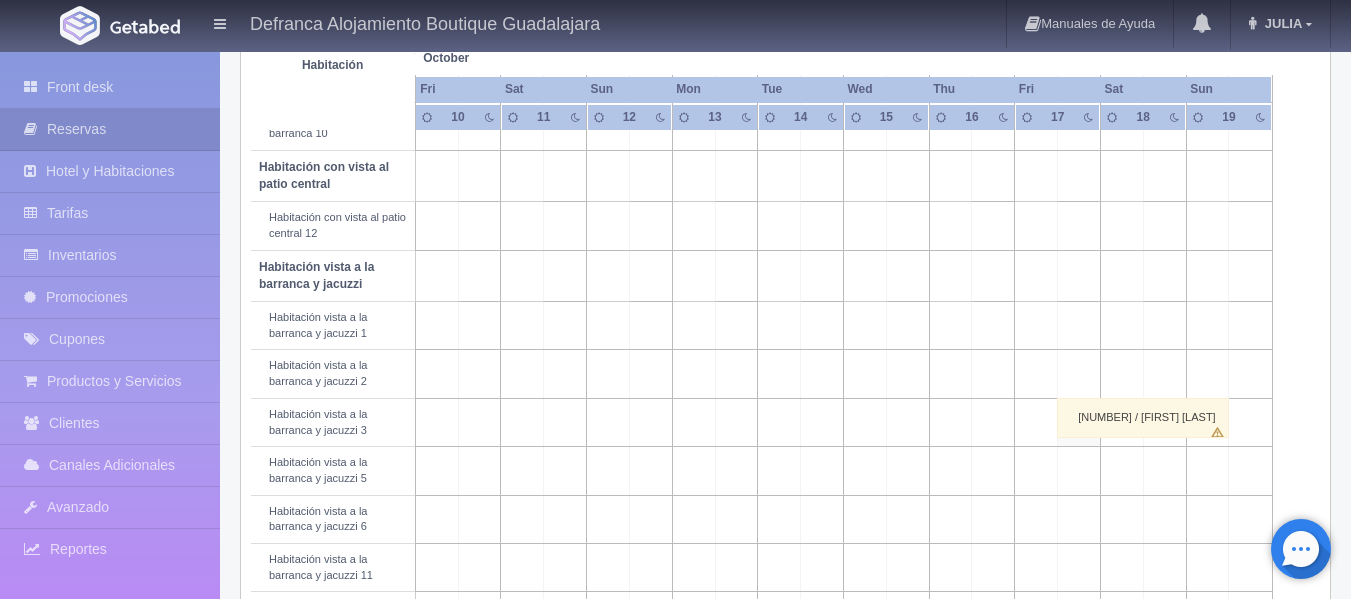 click at bounding box center (650, 374) 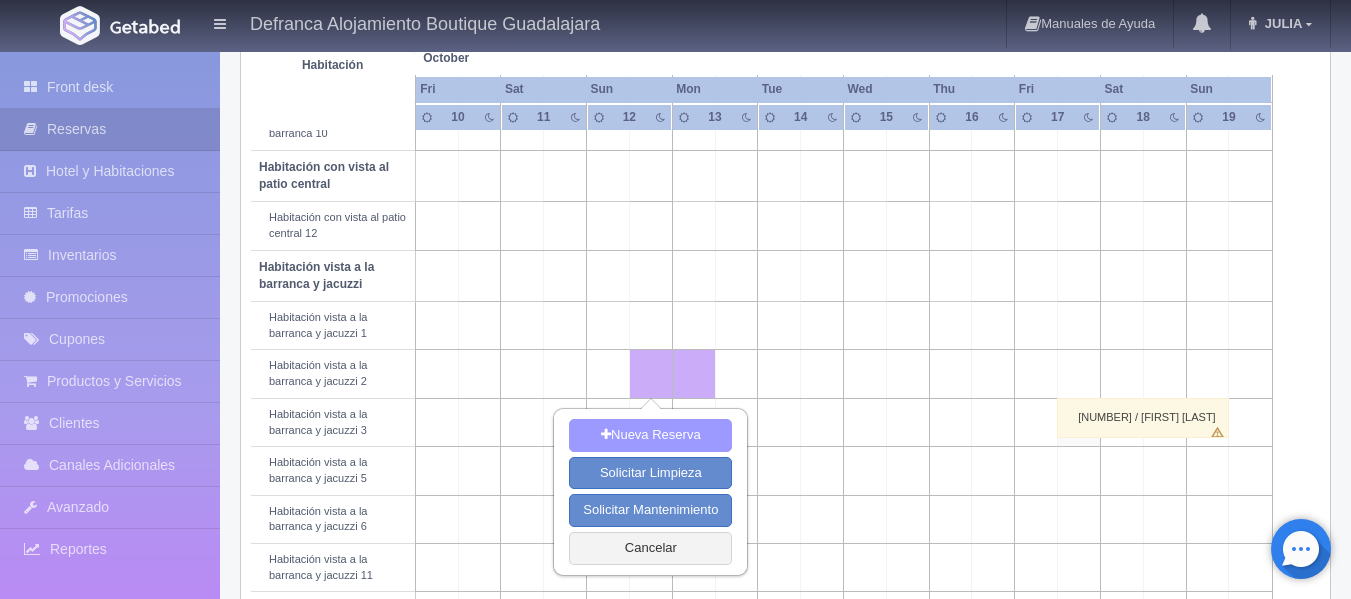 click on "Nueva Reserva" at bounding box center [650, 435] 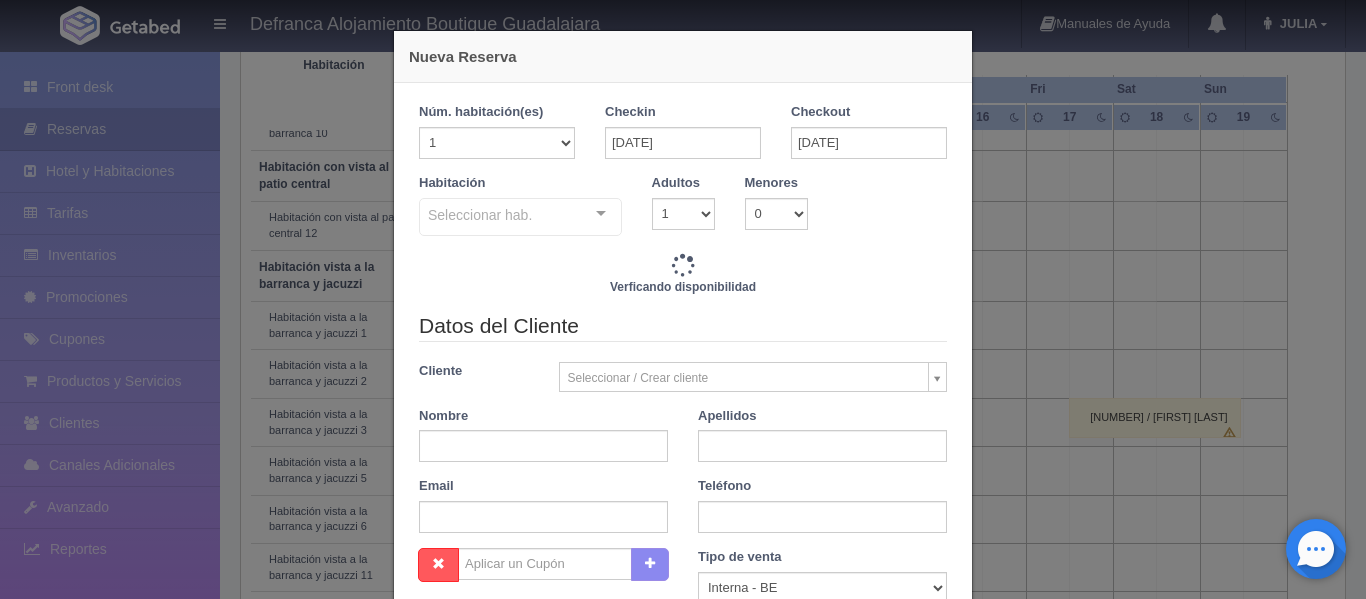 checkbox on "false" 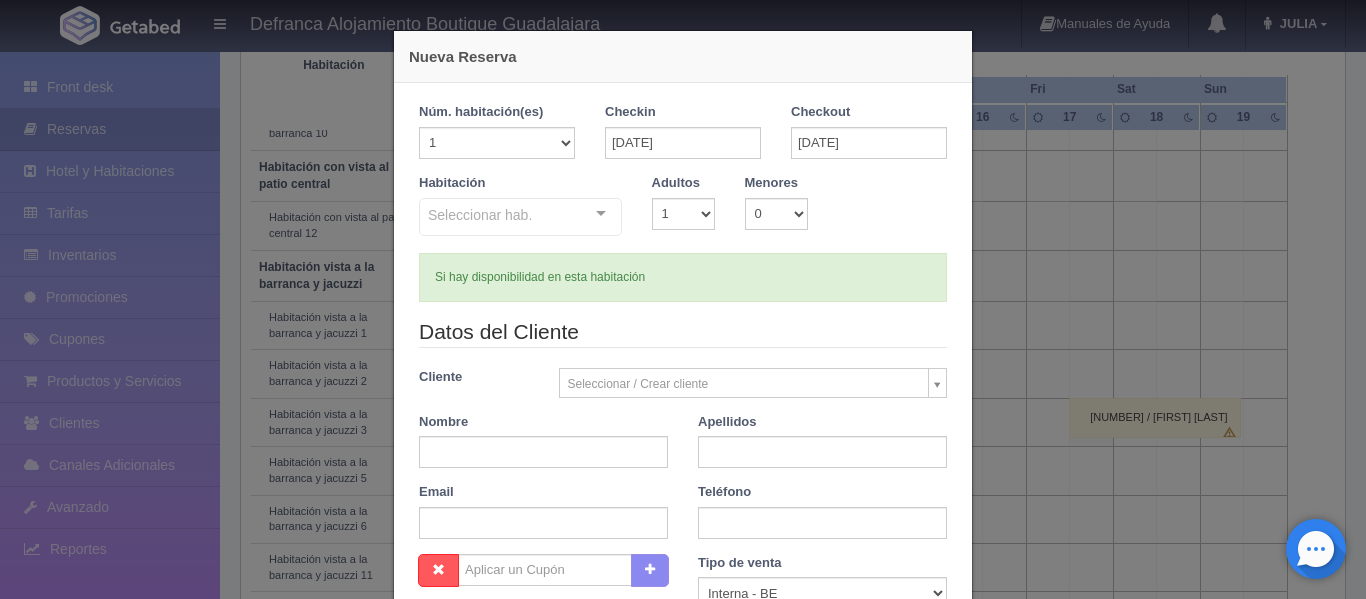 checkbox on "false" 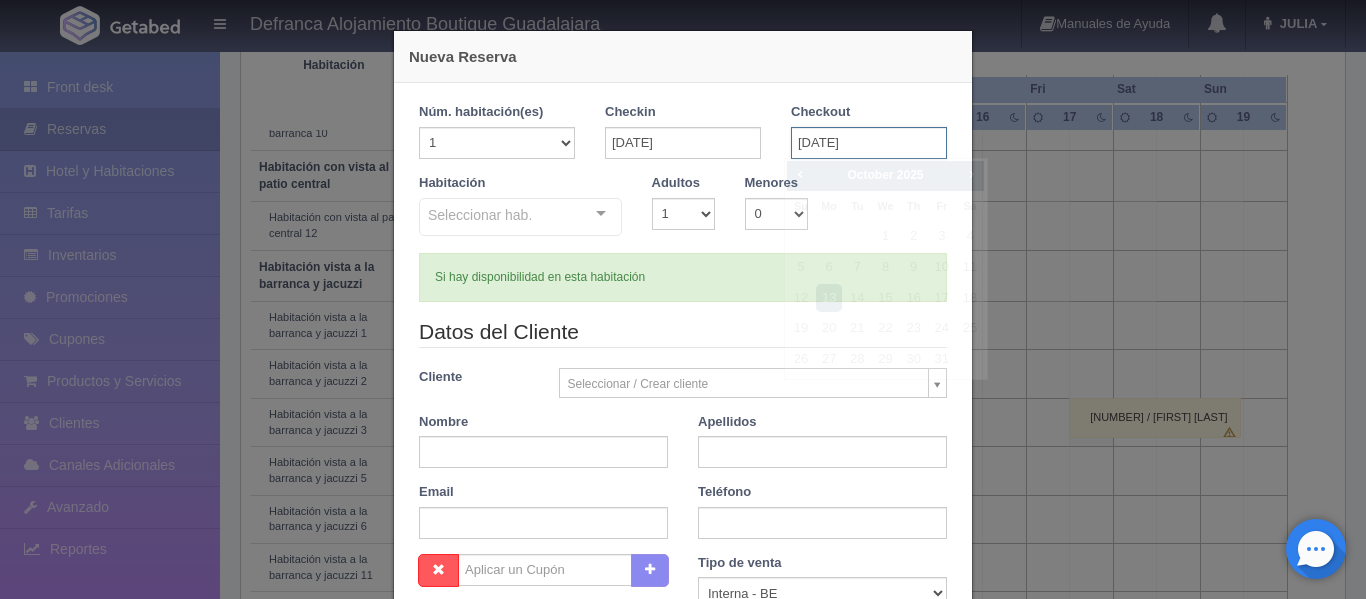 click on "13-10-2025" at bounding box center (869, 143) 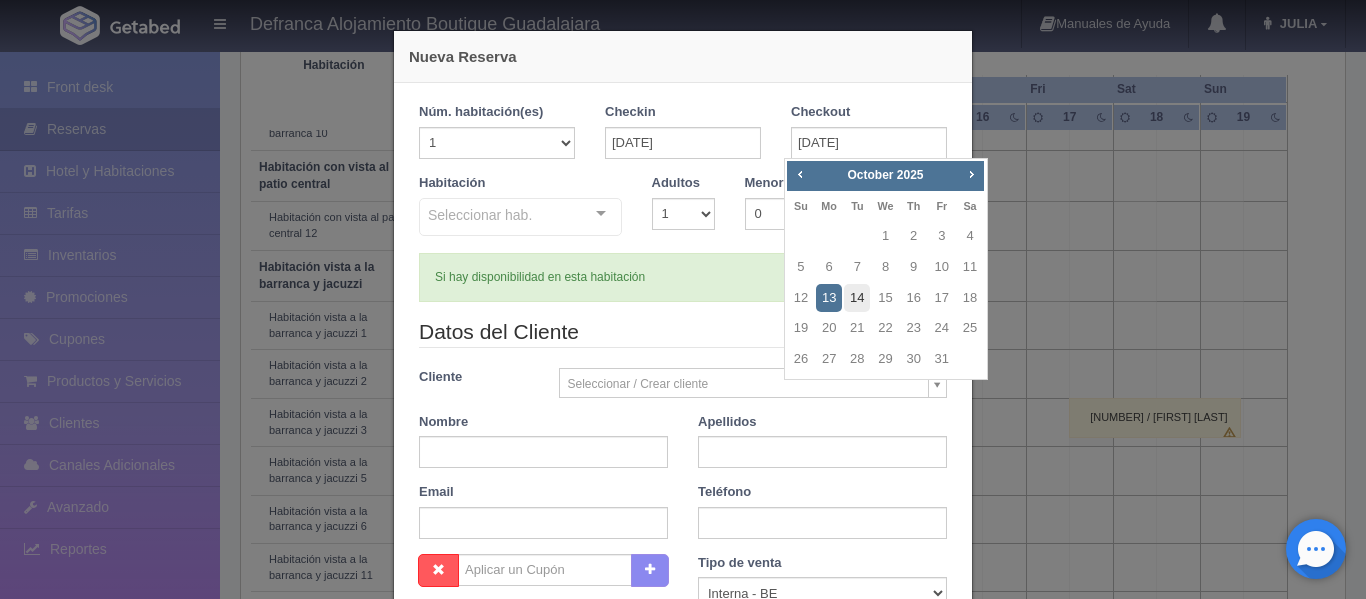 click on "14" at bounding box center (857, 298) 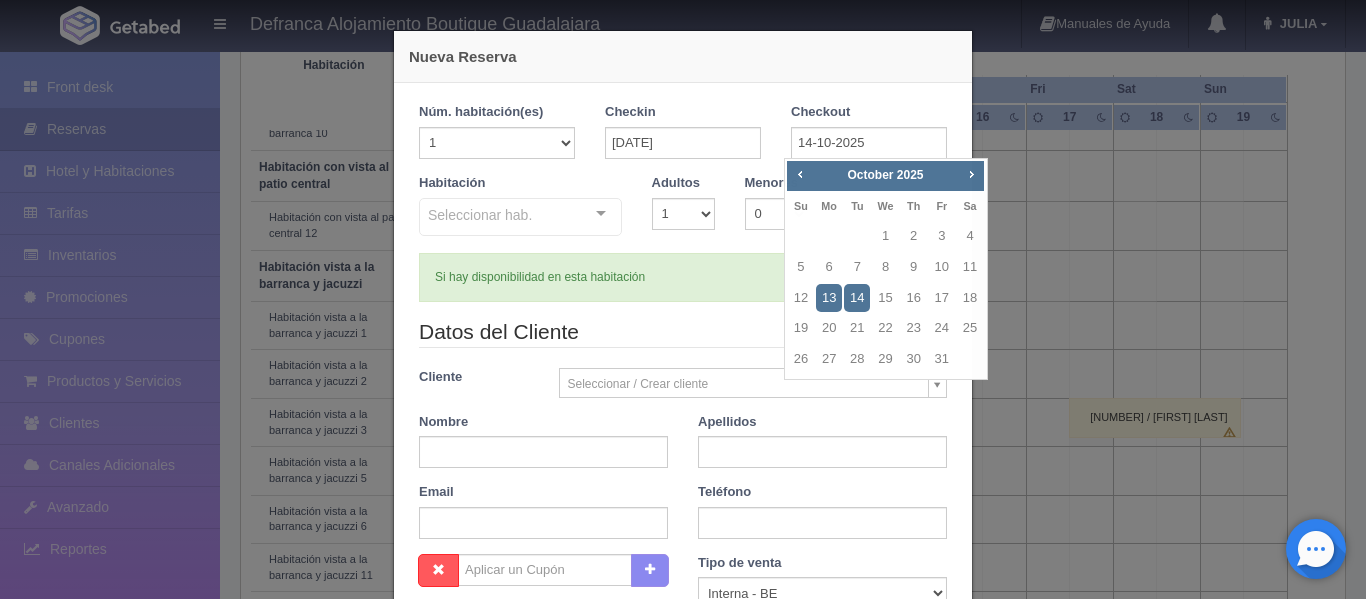 type 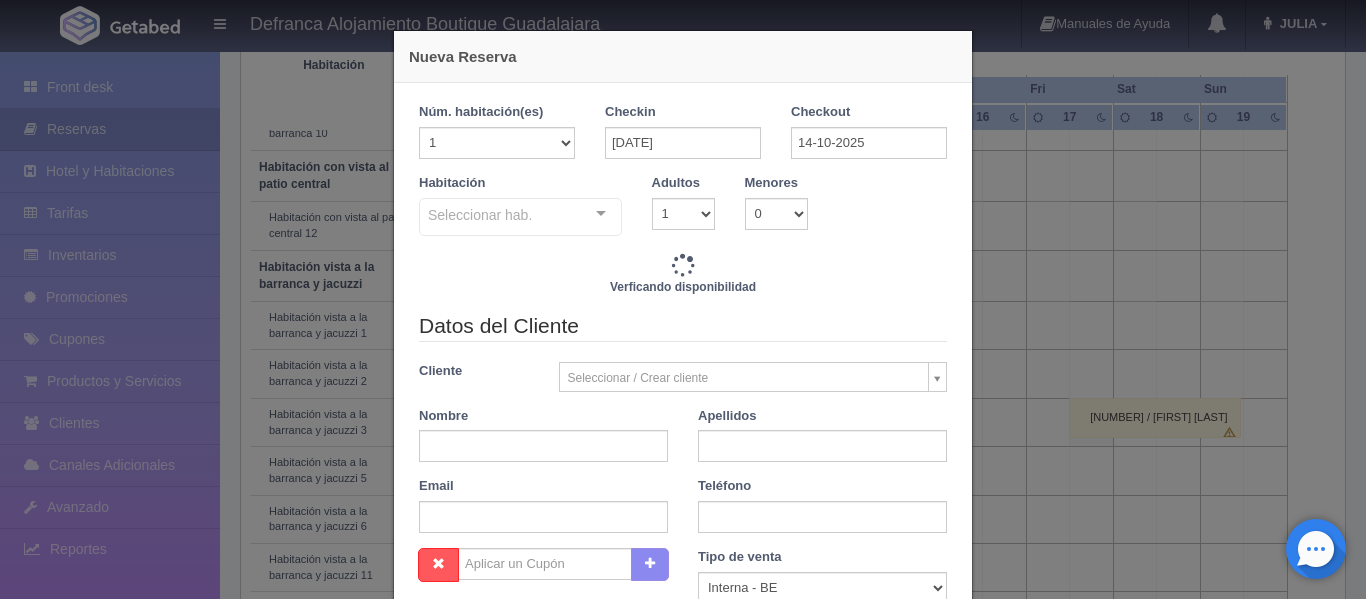 checkbox on "false" 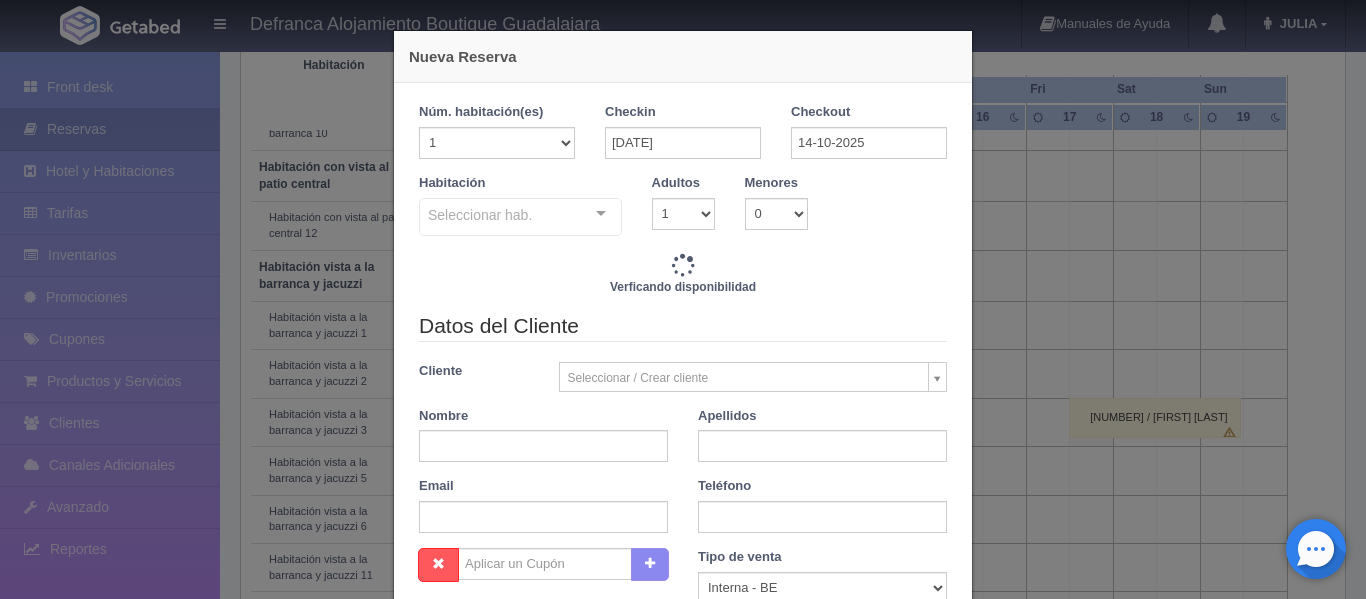 type on "13420.00" 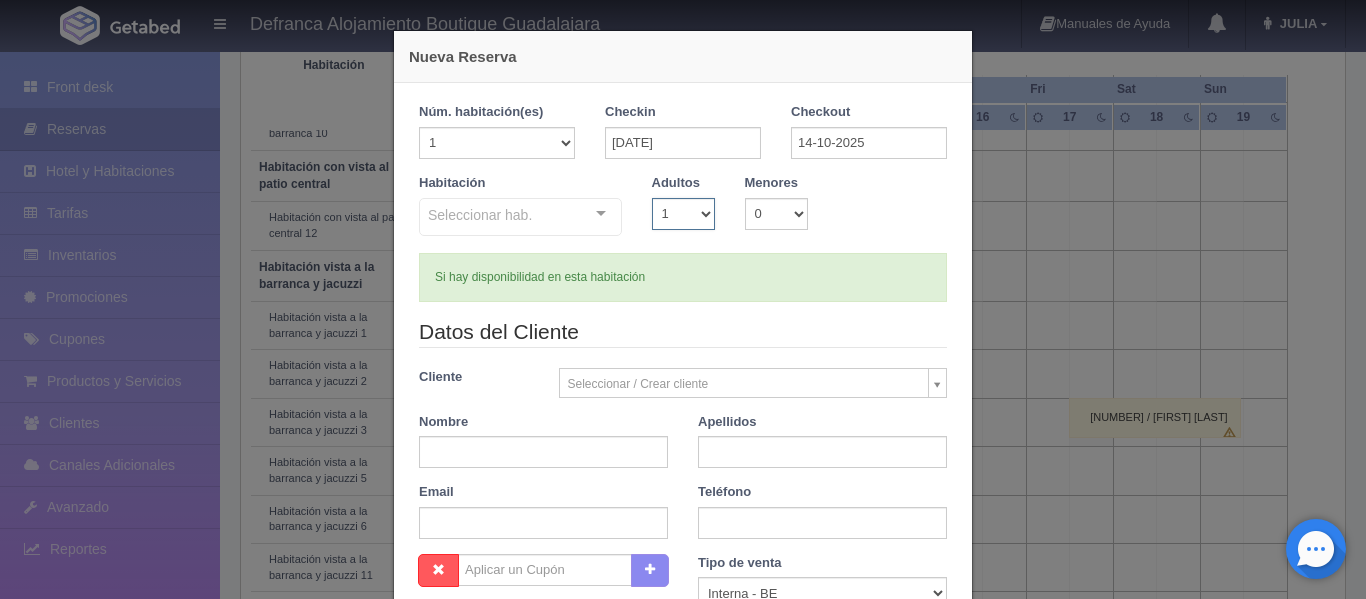 checkbox on "false" 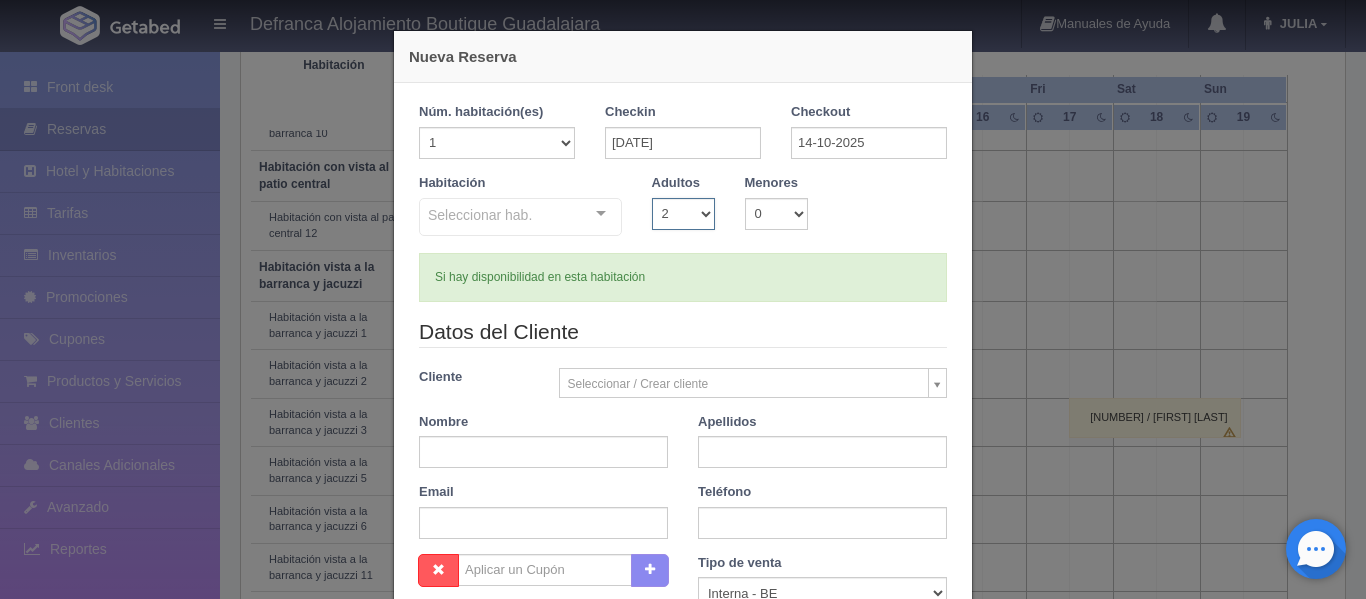 click on "1   2   3   4   5   6   7   8   9   10" at bounding box center (683, 214) 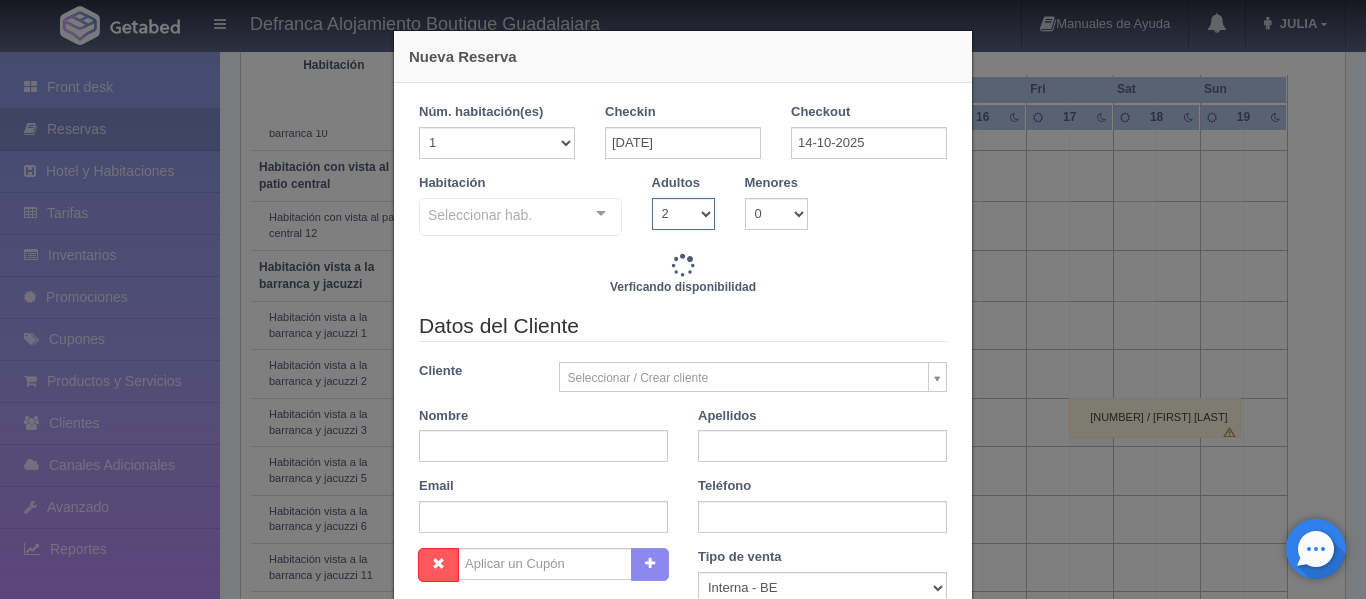 type on "13420.00" 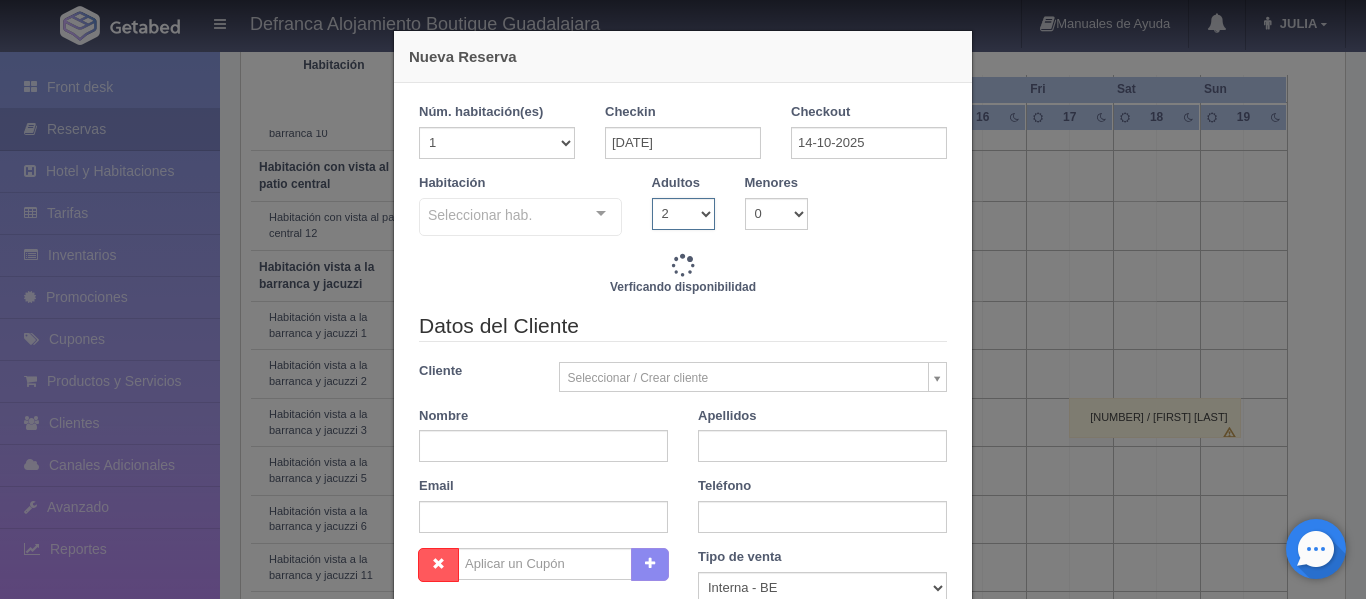 checkbox on "false" 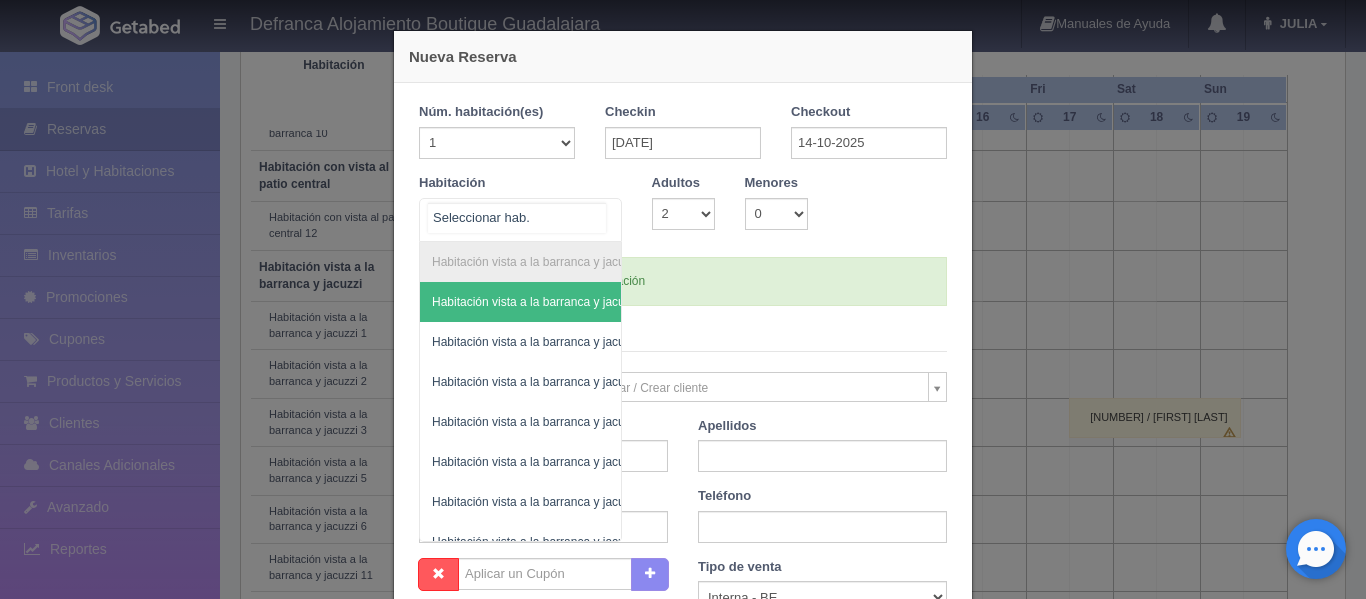 click on "Habitación vista a la barranca y jacuzzi  Habitación vista a la barranca y jacuzzi  - Sin asignar   Habitación vista a la barranca y jacuzzi  1   Habitación vista a la barranca y jacuzzi  2   Habitación vista a la barranca y jacuzzi  3   Habitación vista a la barranca y jacuzzi  5   Habitación vista a la barranca y jacuzzi  6   Habitación vista a la barranca y jacuzzi  11     Master Suite Master Suite - Sin asignar   Master Suite 7     Habitación con vista a la barranca Habitación con vista a la barranca - Sin asignar   Habitación con vista a la barranca 4   Habitación con vista a la barranca 8   Habitación con vista a la barranca 9   Habitación con vista a la barranca 10     Suite doble con vista a los jardines  Suite doble con vista a los jardines  - Sin asignar   Suite doble con vista a los jardines  14     Junior suite con vista al patio central  Junior suite con vista al patio central  - Sin asignar   Junior suite con vista al patio central  16" at bounding box center [520, 220] 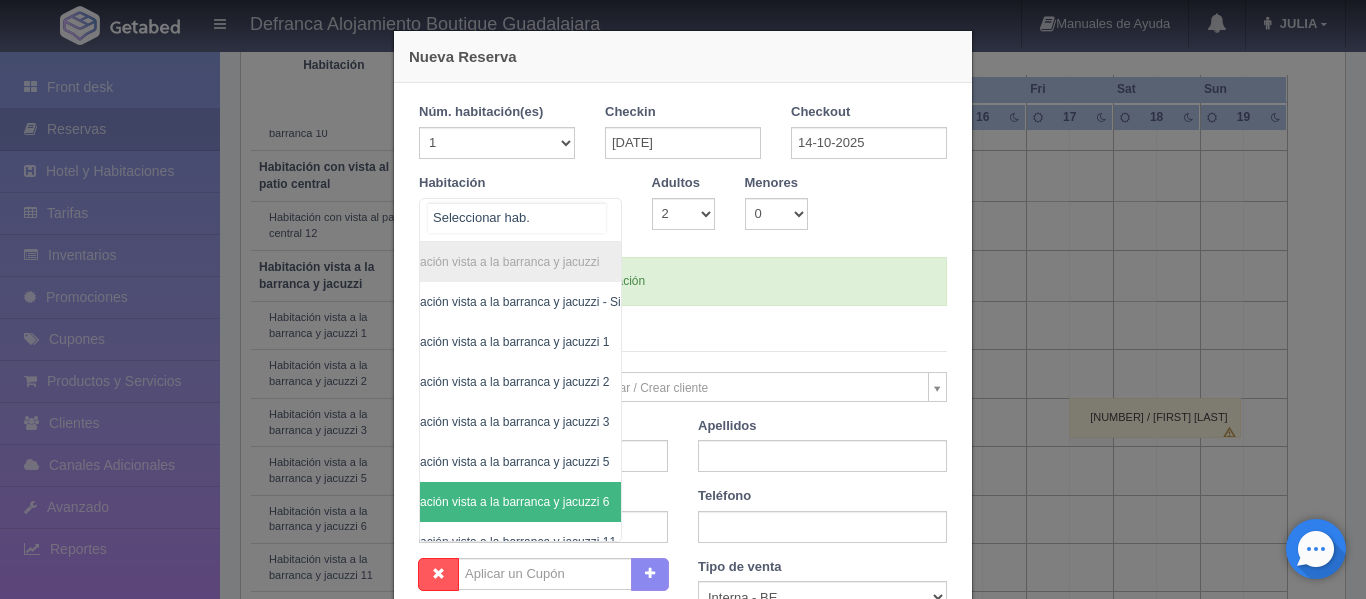 scroll, scrollTop: 0, scrollLeft: 116, axis: horizontal 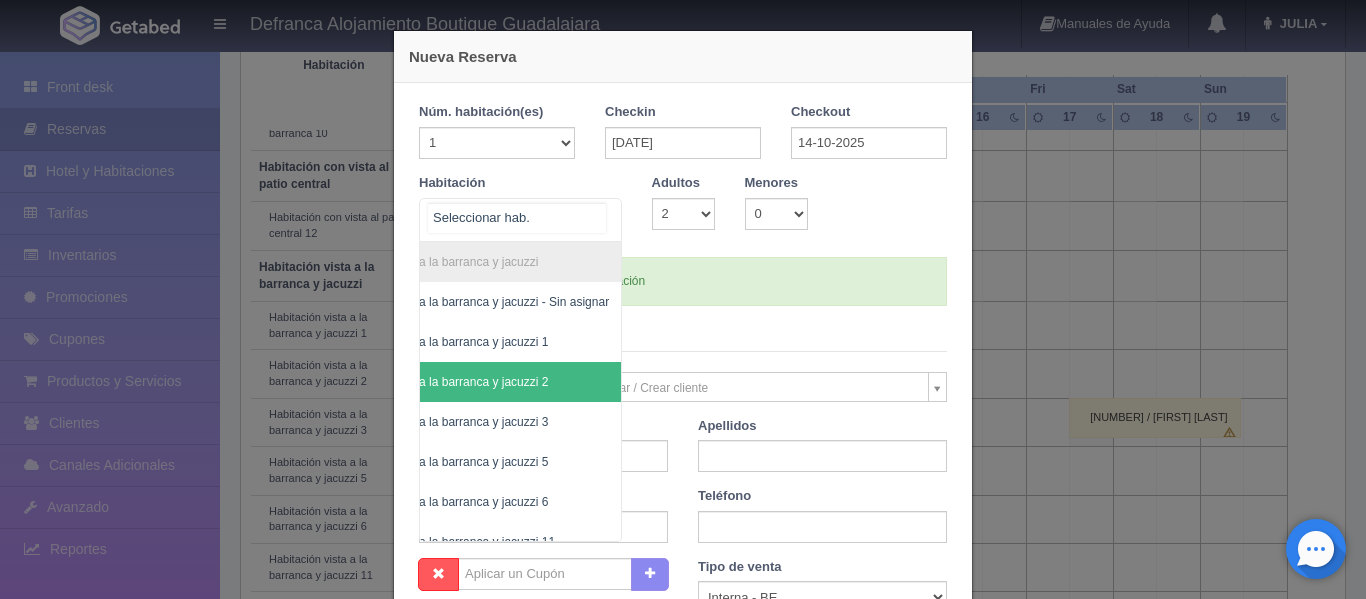 click on "Habitación vista a la barranca y jacuzzi  2" at bounding box center (470, 382) 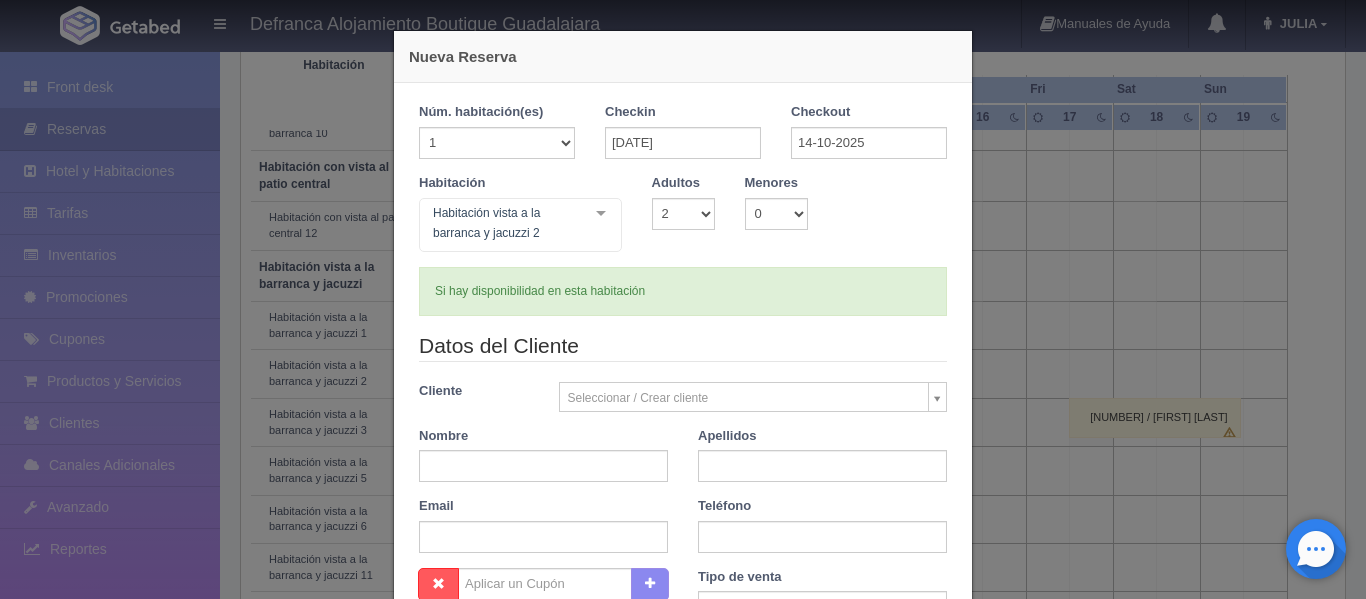 type 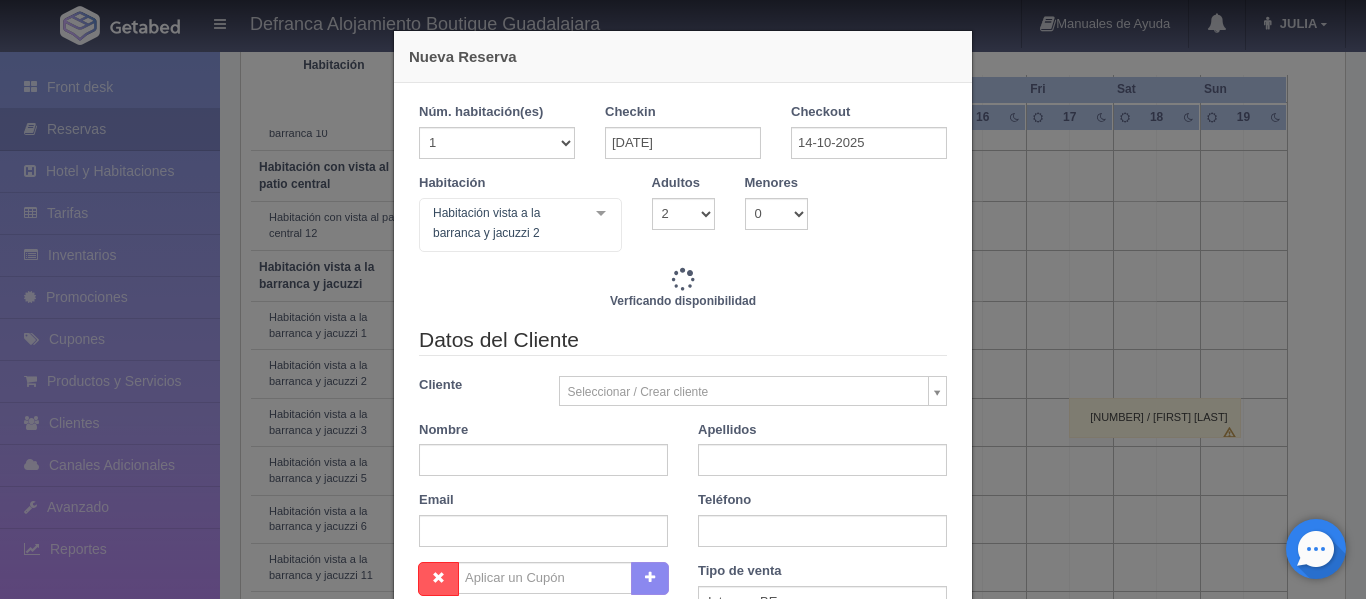 type on "13420.00" 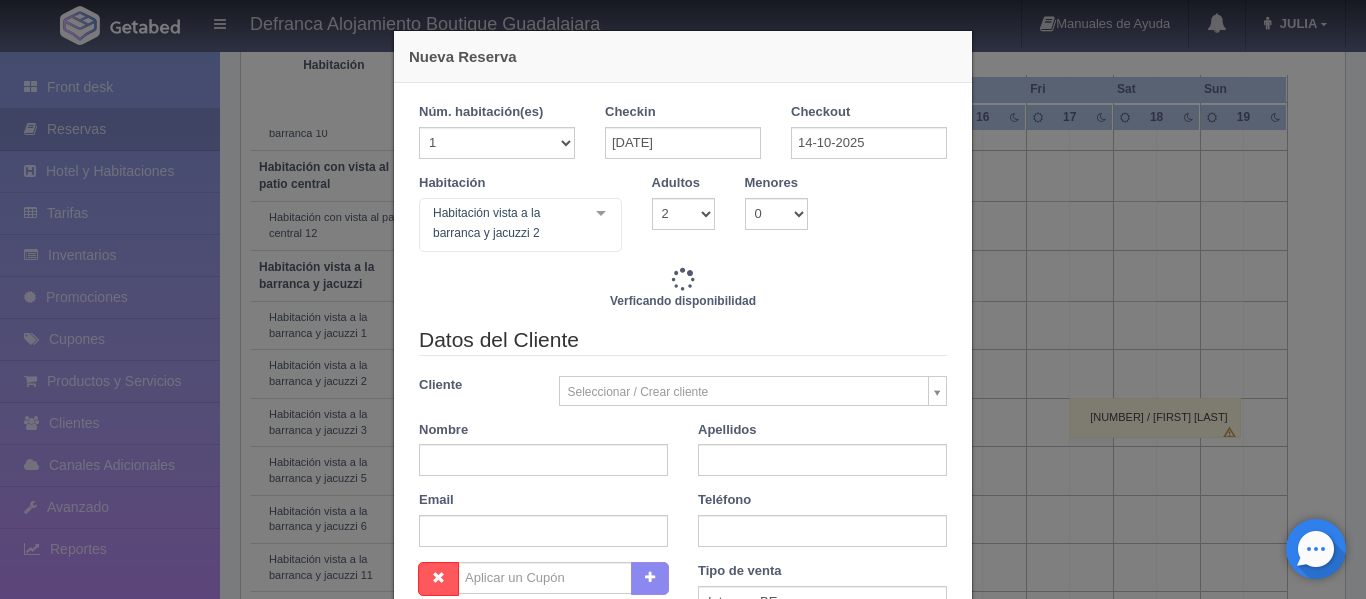 checkbox on "false" 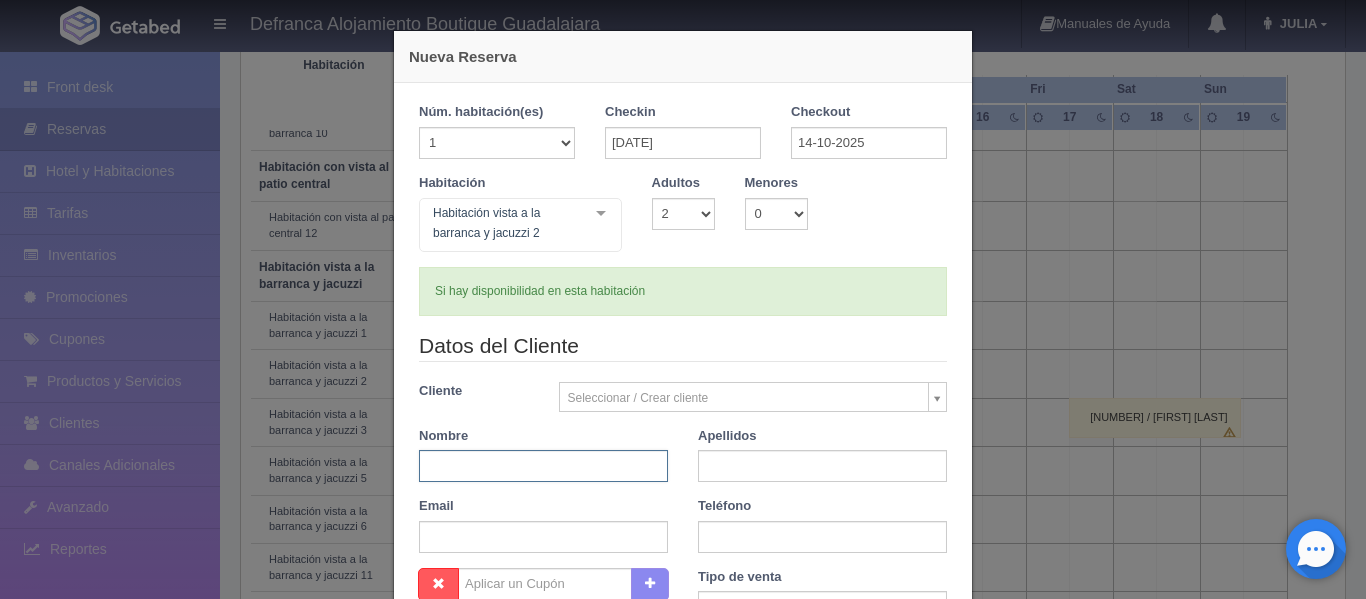 click at bounding box center [543, 466] 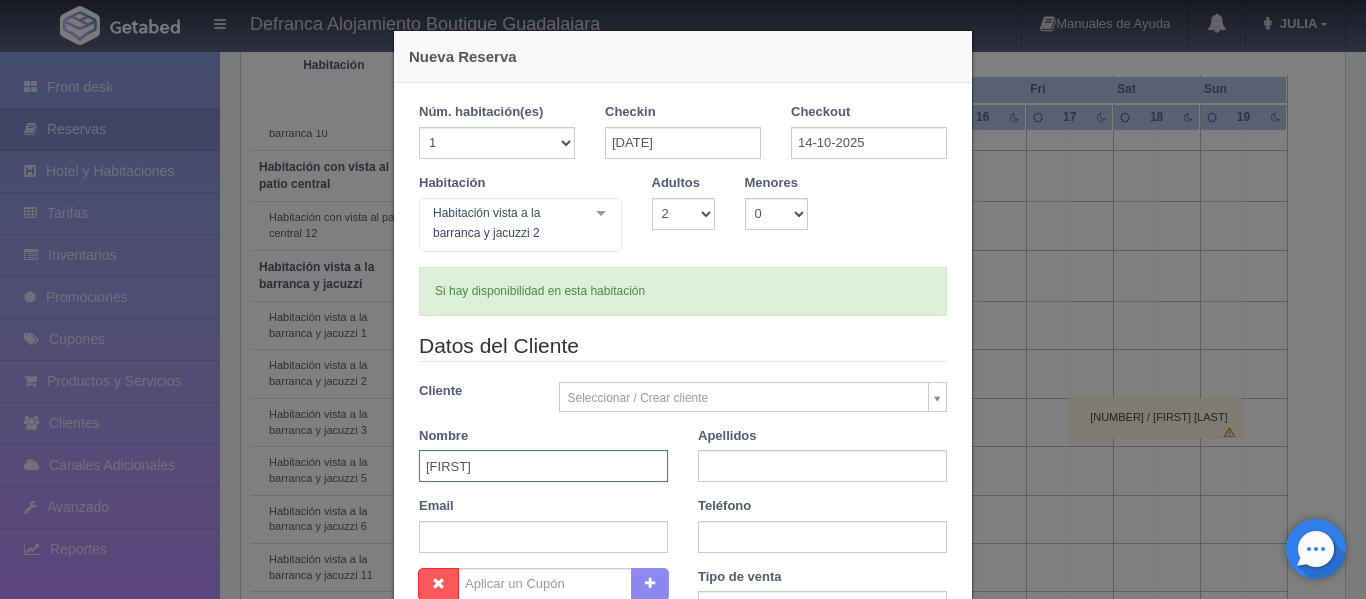 type on "SARAHÍ" 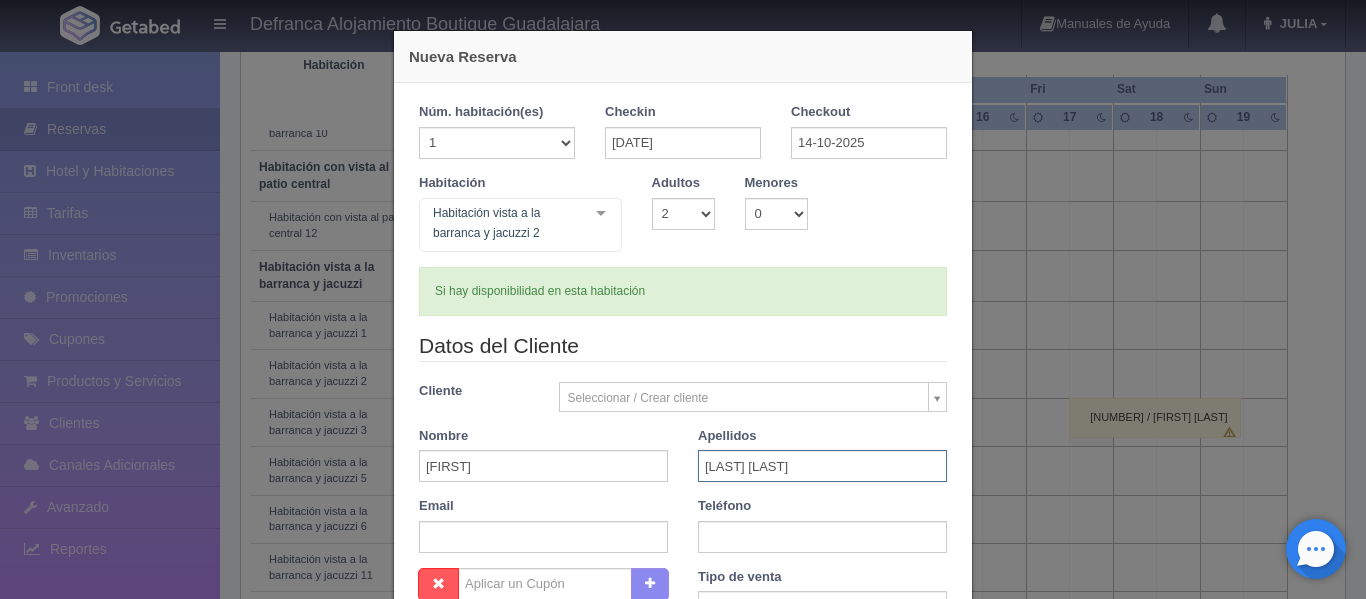 type on "LÓPEZ RIVEERA" 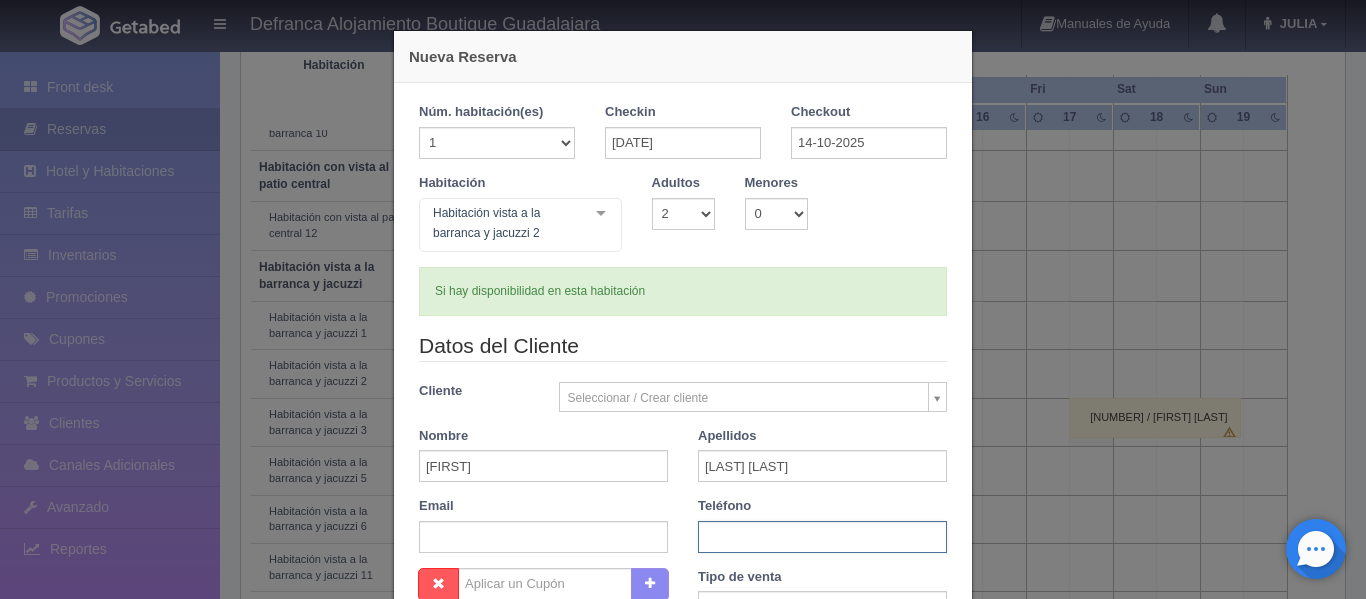 click at bounding box center [822, 537] 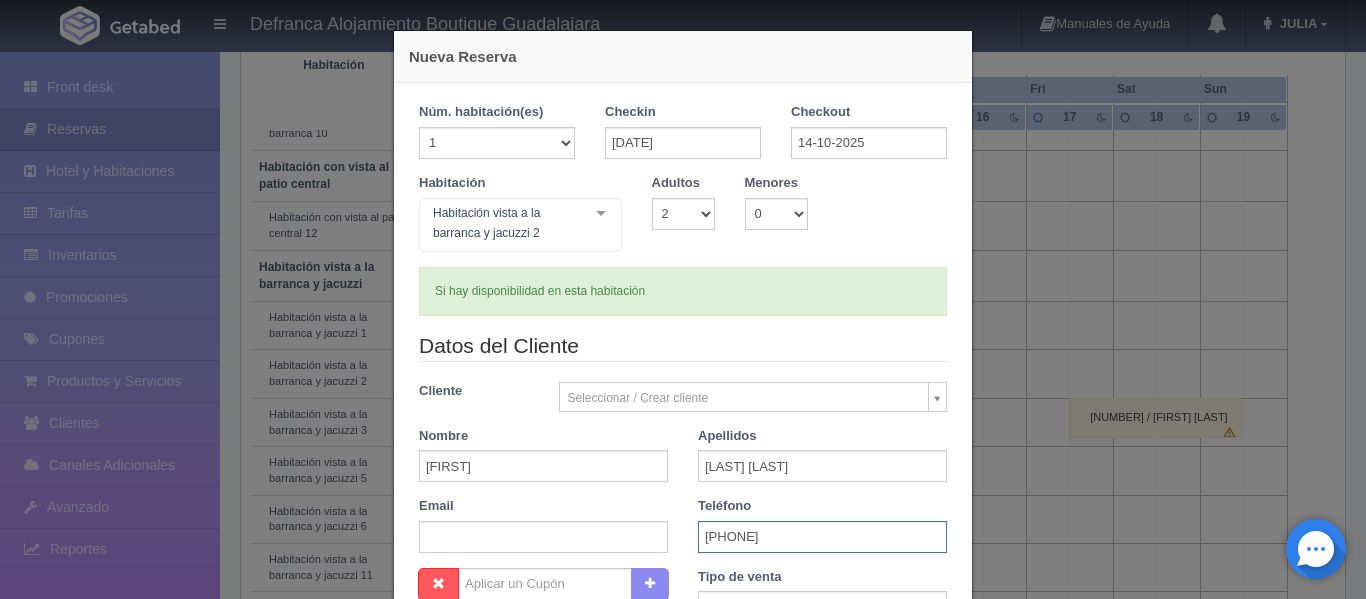 type on "374 117 3121" 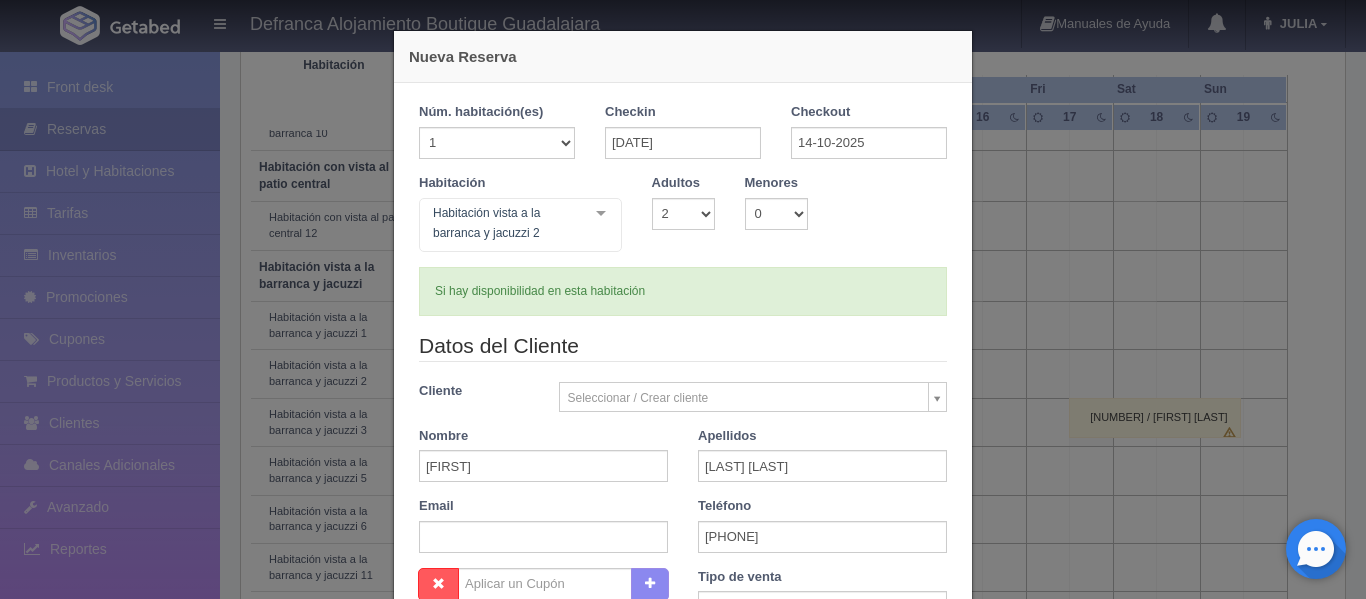 click on "Datos del Cliente   Cliente       Seleccionar / Crear cliente                                Nuevo Cliente   Aaron Exner  (pix1trarr5@m.expediapartnercentral.com)   AARON FRANCO   AARON LOPEZ GARCIA   Aarón Martín  (aaron.mh6@hotmail.com)   AARON ORTEGA  (AARONVLADOF@GMAIL.COM)   AARON SANCHEZ  (aaron07sanchez@gmail.com)   AARON VICENTE  ALVAREZ MAGALLANES   AARON VICENTE ALVAREZ MAGALLANES  (cafcontaservices@gmail.com)   Abdiel Gonzalez   ABE FROESE   ABE WIEBE   Abel Cisneros Aceves  (abel.cisneros.a@gmail.com)   Abel Cortés Marquez  (abel_81@hotmail.com)   Abel Lopez vargas  (lova23_86@hotmail.com)   Abel Martinez  (lauraperezch@hotmail.com)   Abel Pelayo Gudino  (Sin Datos)   Abel Toledo   Abelardo Beltran leon  (prietokrispin@hotmail.com)   Abi Roman  (Abisag.roman1506@gmail.com)   ABIGAIL AVALOS NUÑO   Abigail Ealey   Abigail Ealey  (abigail.ealey@gmail.com)   ABIGAIL MERCADO   ABIGAIL SÁNCHEZ  AGUIRRE   Abner Hinojos  (abner.hinojos@gmail.com)   Abogado Guillermo  (gaboga.578782@guest.booking.com)" at bounding box center [683, 449] 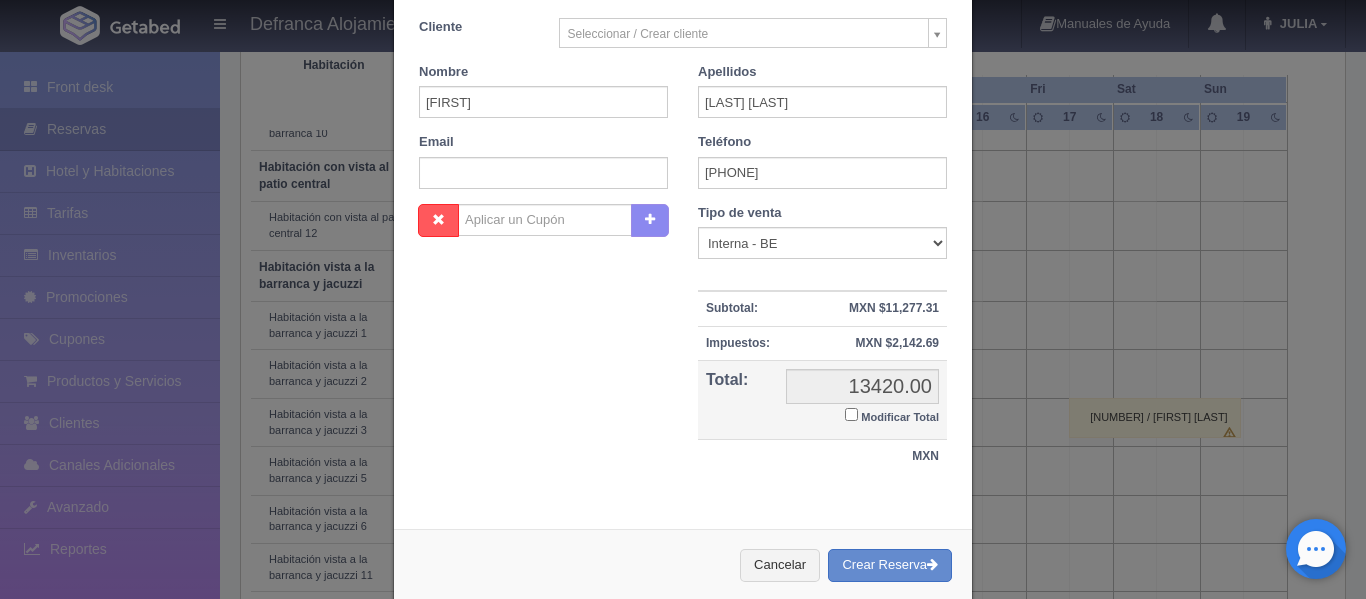 scroll, scrollTop: 398, scrollLeft: 0, axis: vertical 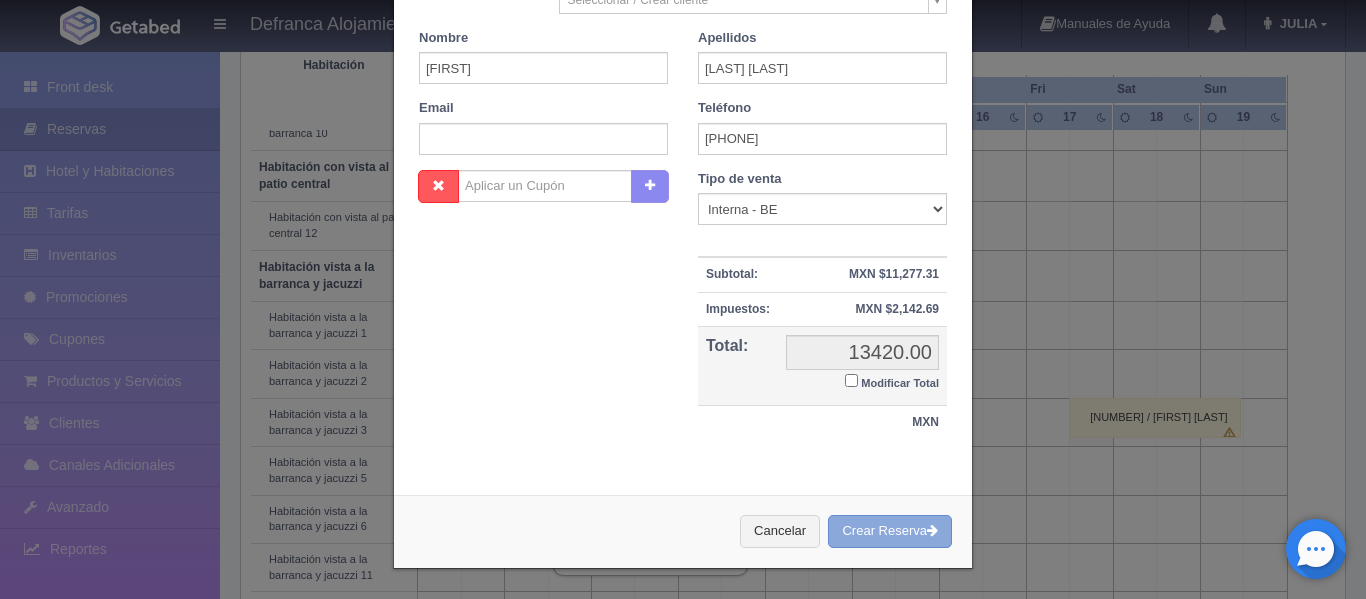 click on "Crear Reserva" at bounding box center (890, 531) 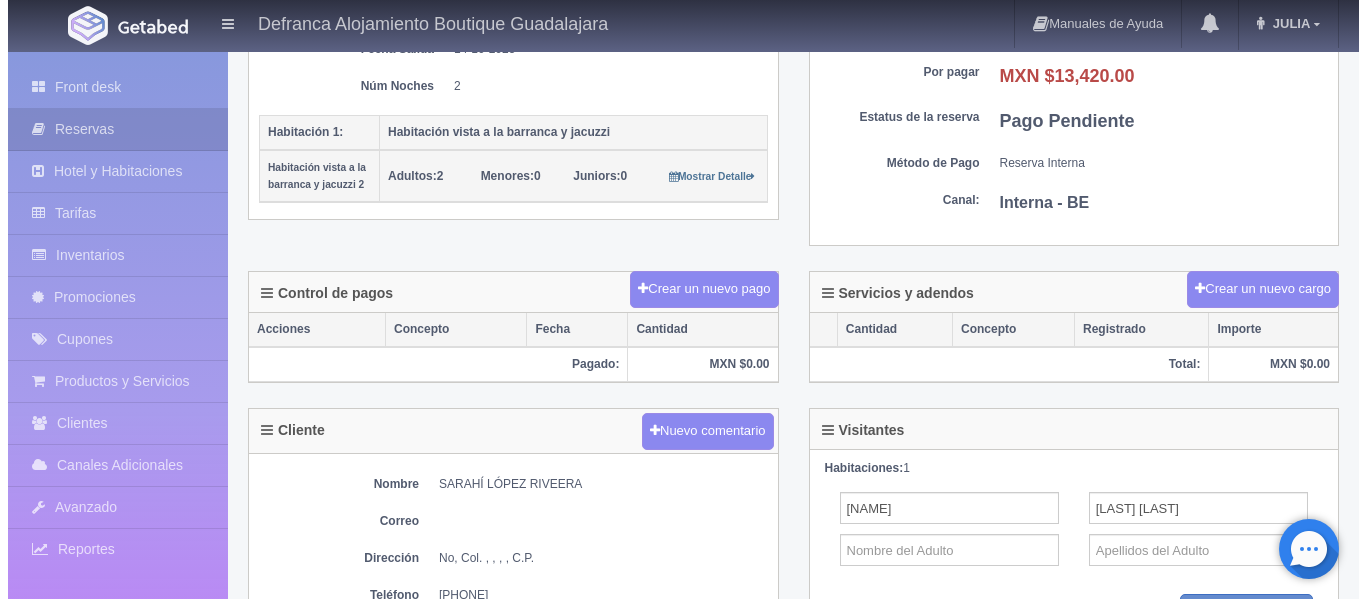 scroll, scrollTop: 400, scrollLeft: 0, axis: vertical 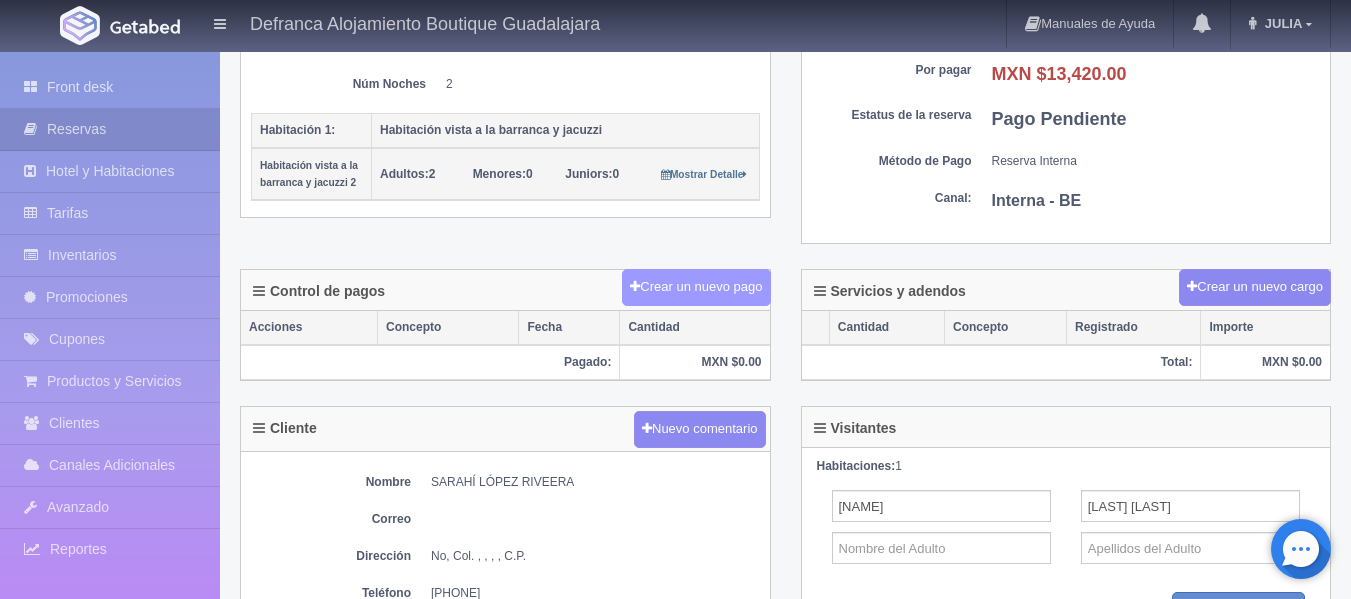 click on "Crear un nuevo pago" at bounding box center [696, 287] 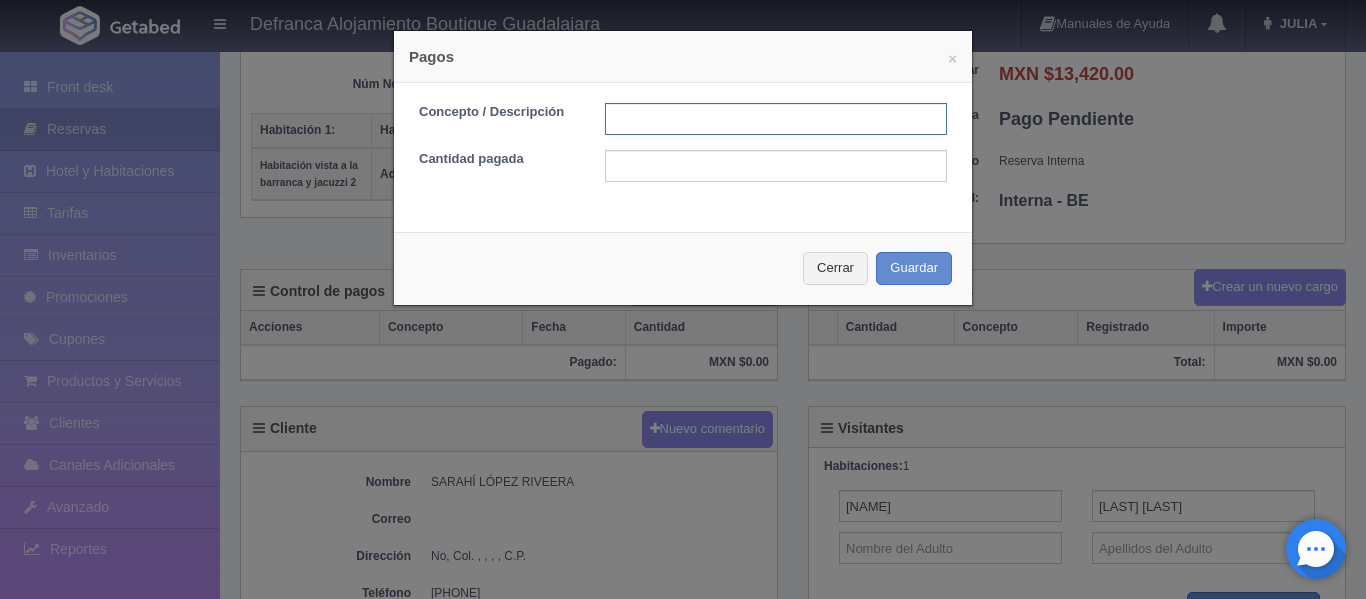 click at bounding box center (776, 119) 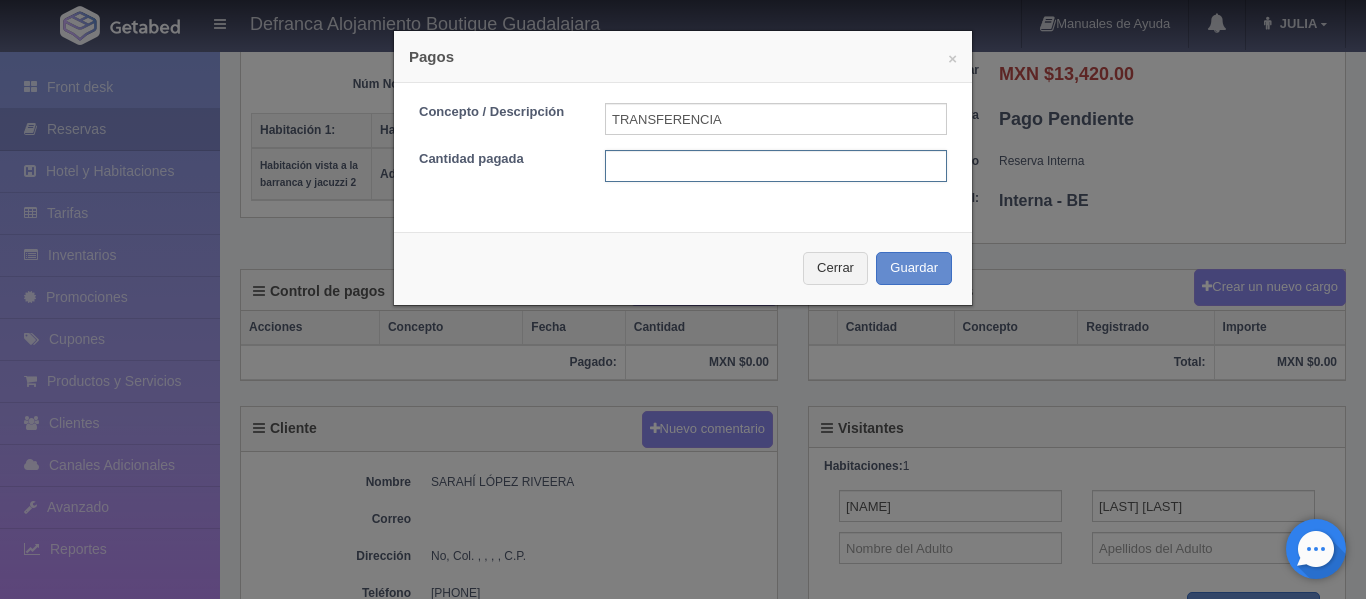 click at bounding box center [776, 166] 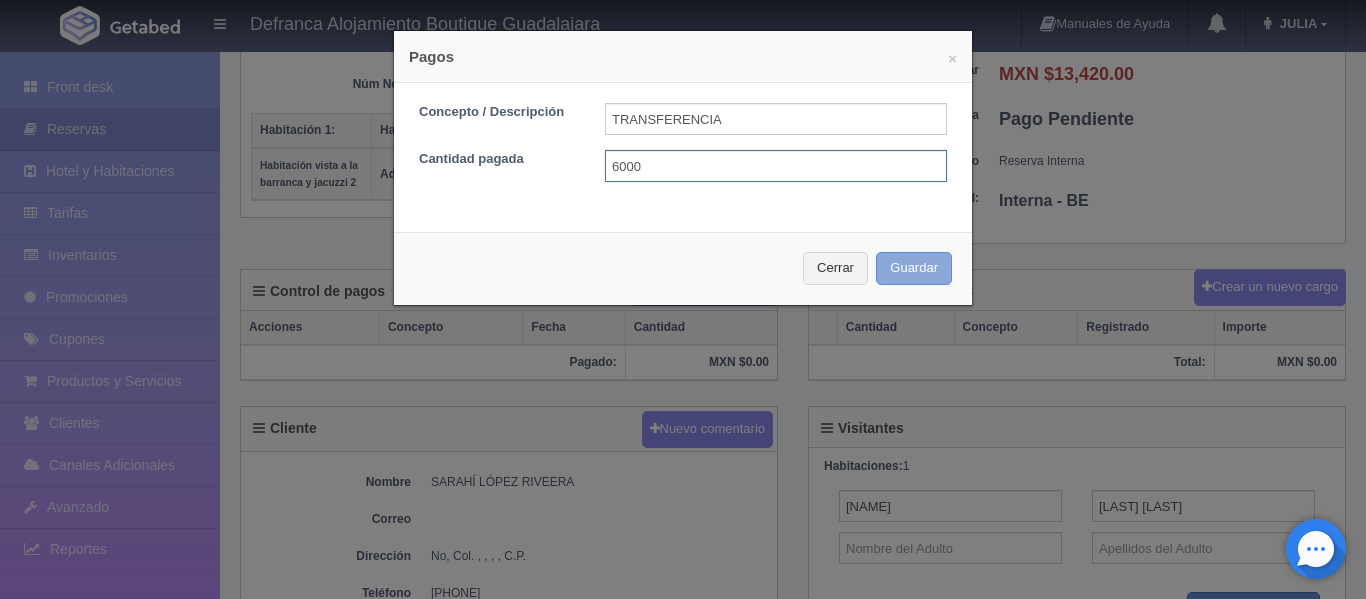 type on "6000" 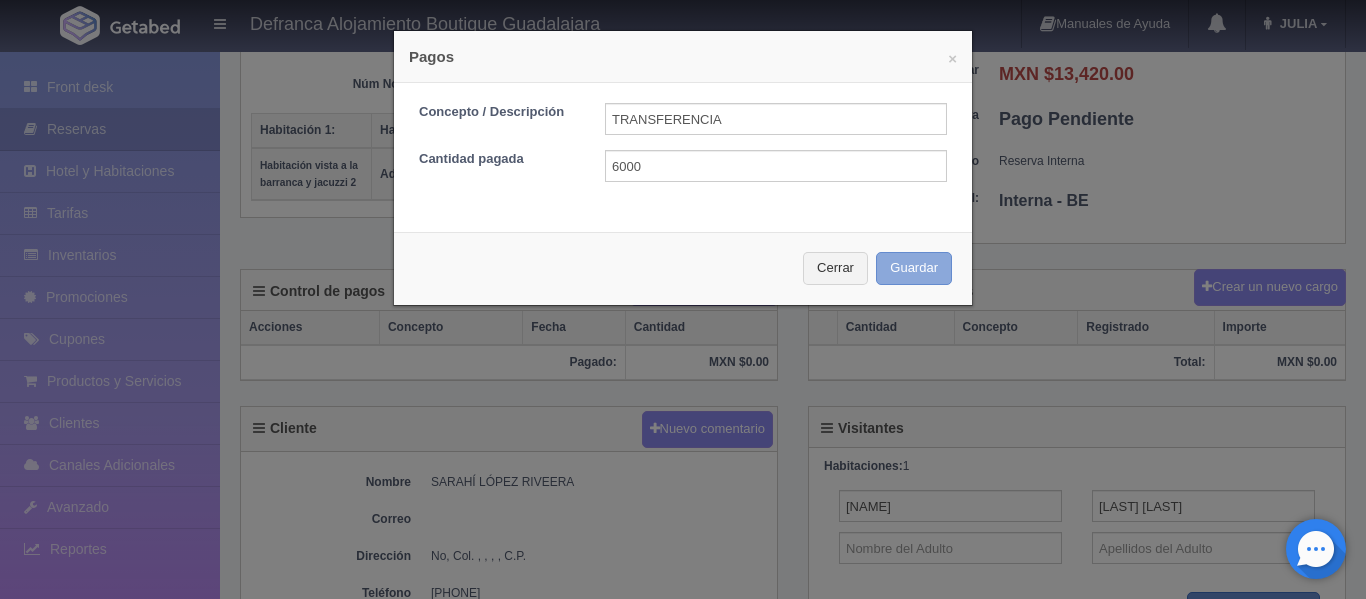 click on "Guardar" at bounding box center (914, 268) 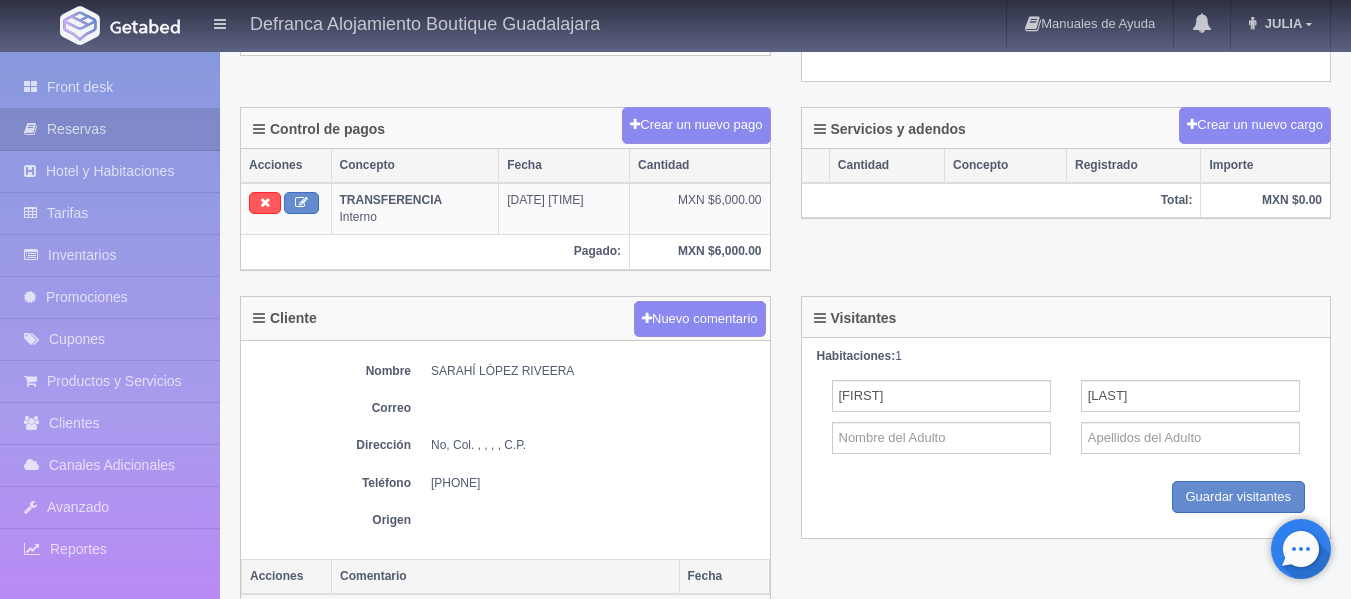 scroll, scrollTop: 561, scrollLeft: 0, axis: vertical 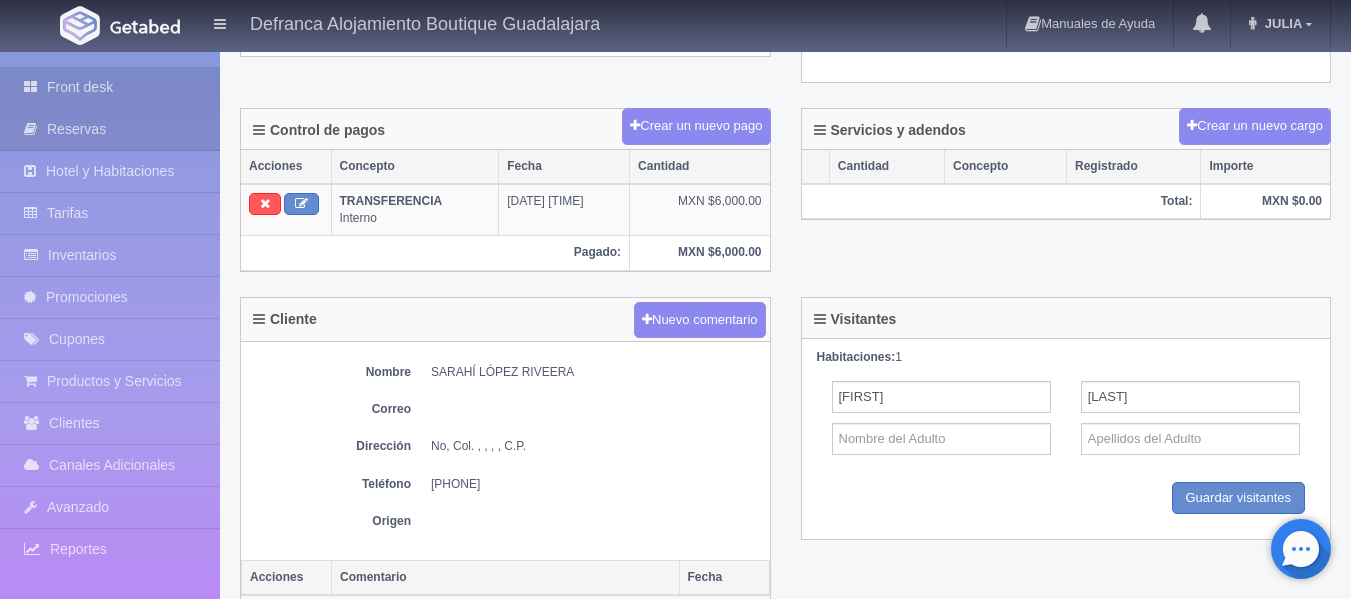 click on "Front desk" at bounding box center [110, 87] 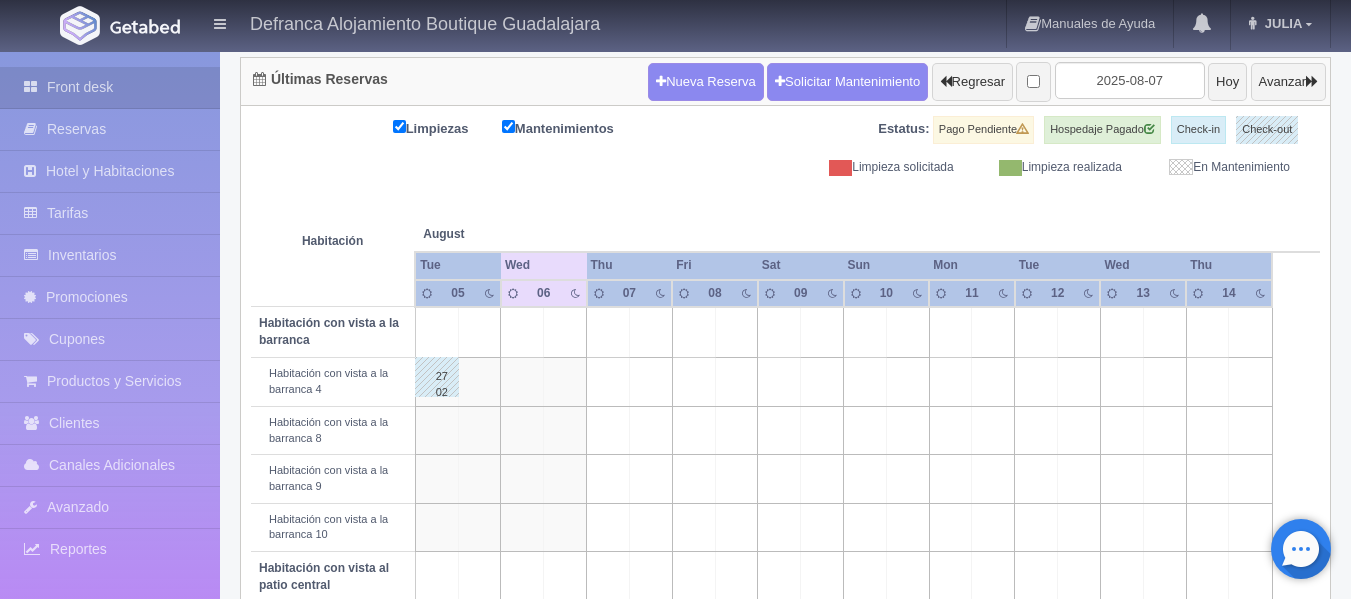 scroll, scrollTop: 200, scrollLeft: 0, axis: vertical 